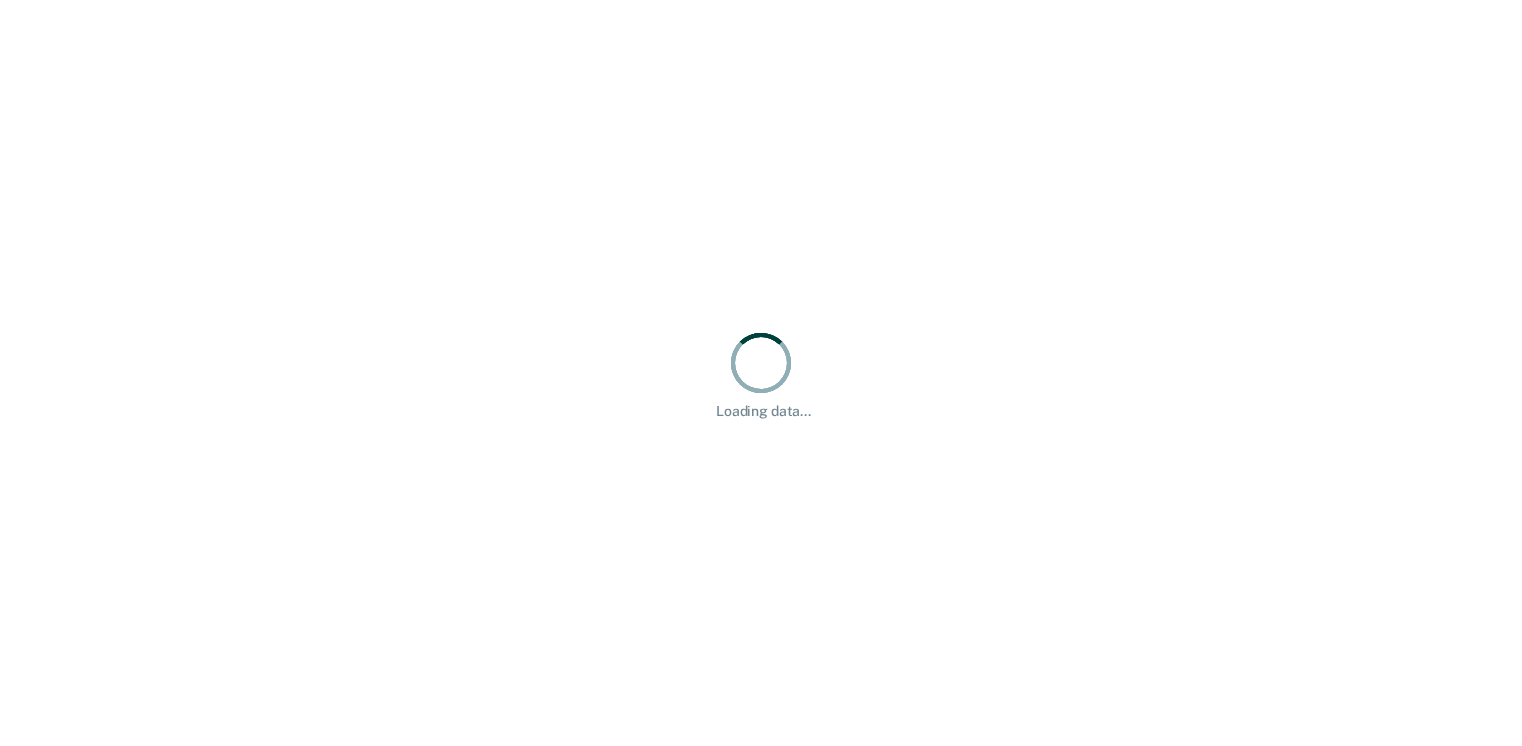 scroll, scrollTop: 0, scrollLeft: 0, axis: both 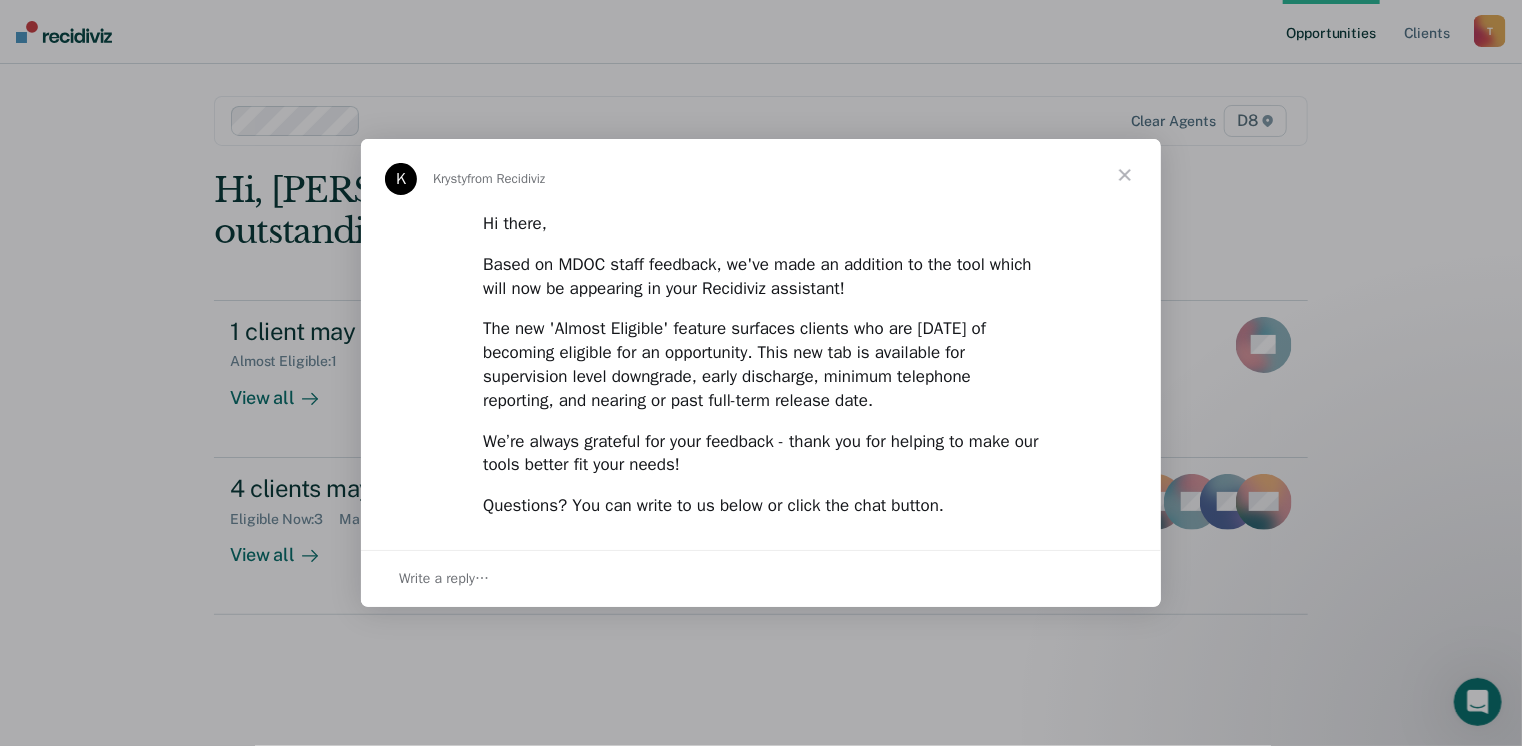 click at bounding box center [1125, 175] 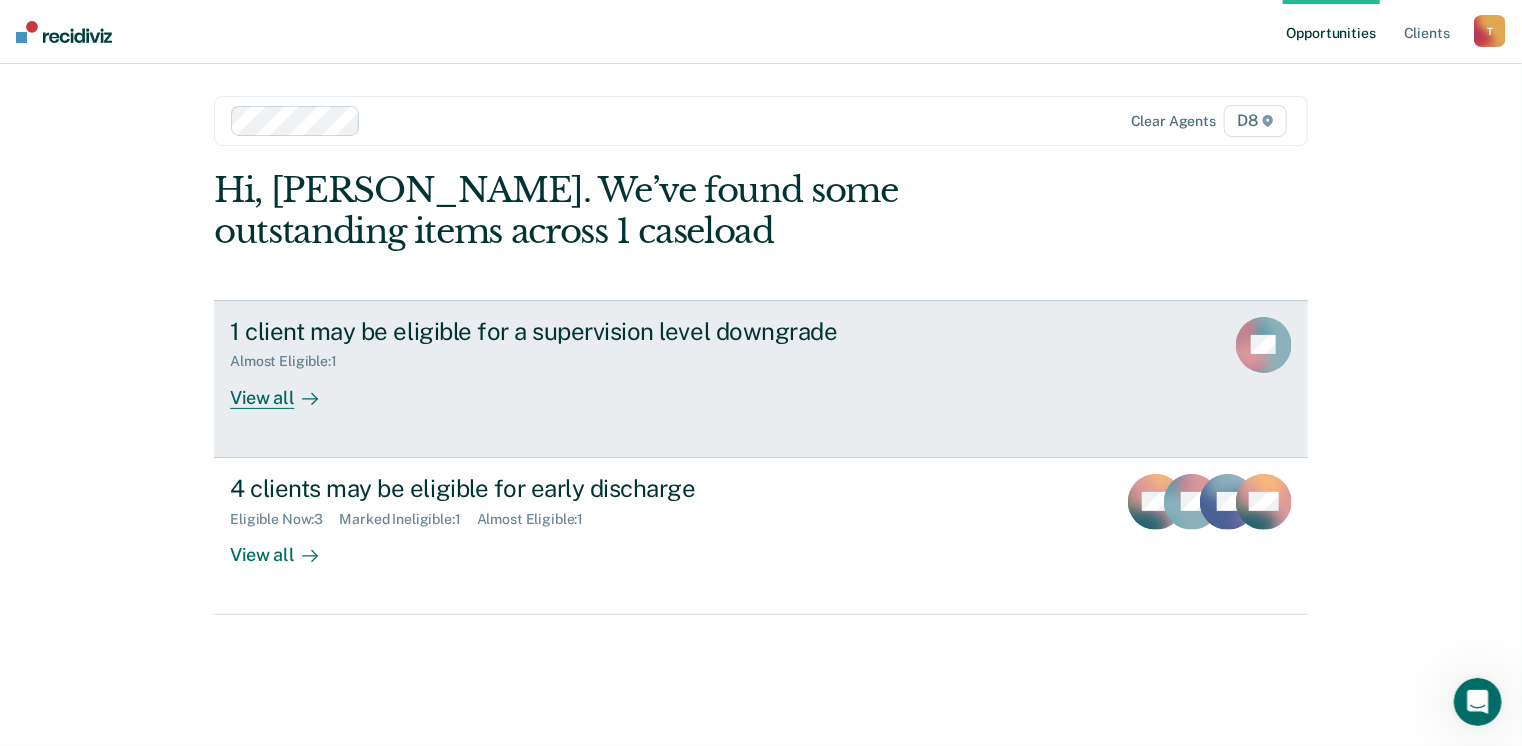 click on "View all" at bounding box center (286, 389) 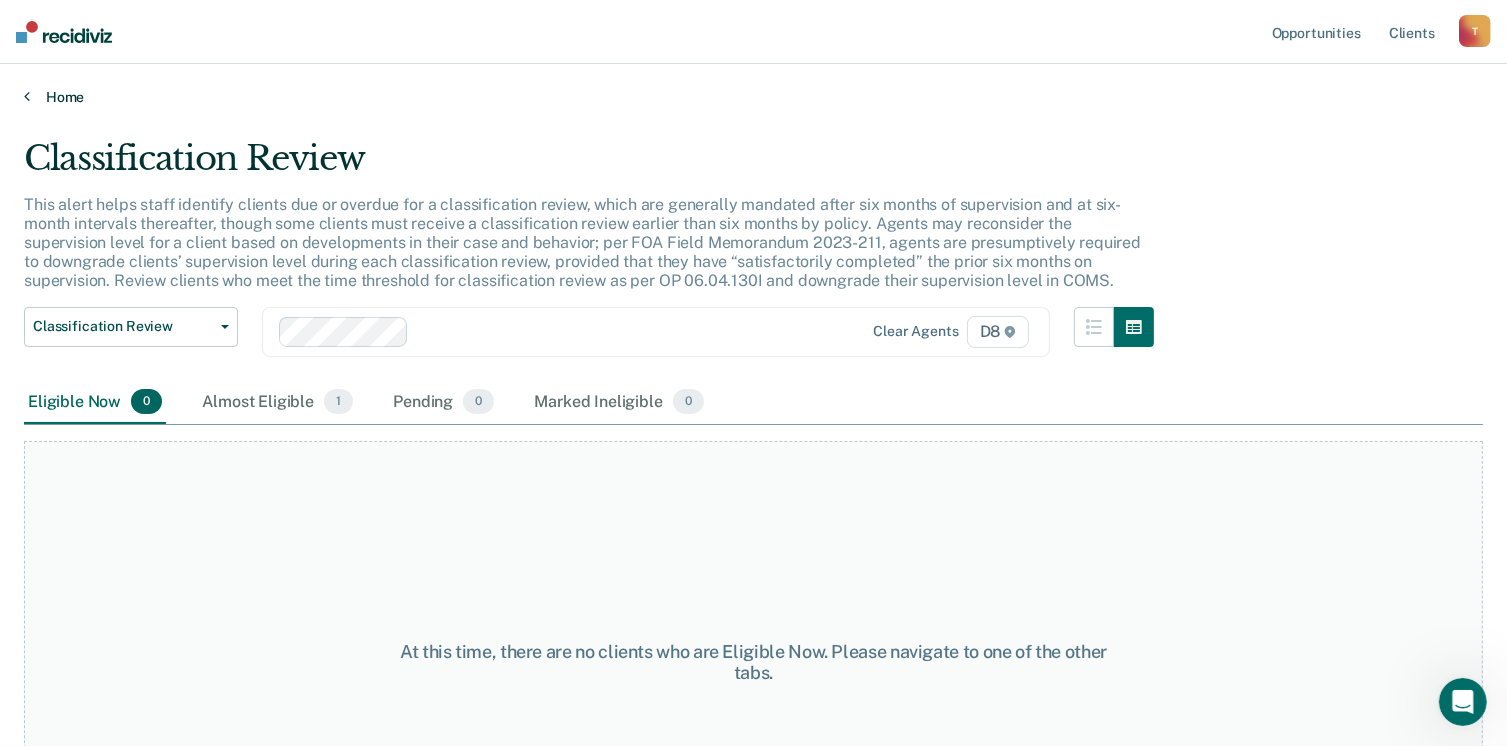 click on "Home" at bounding box center (753, 97) 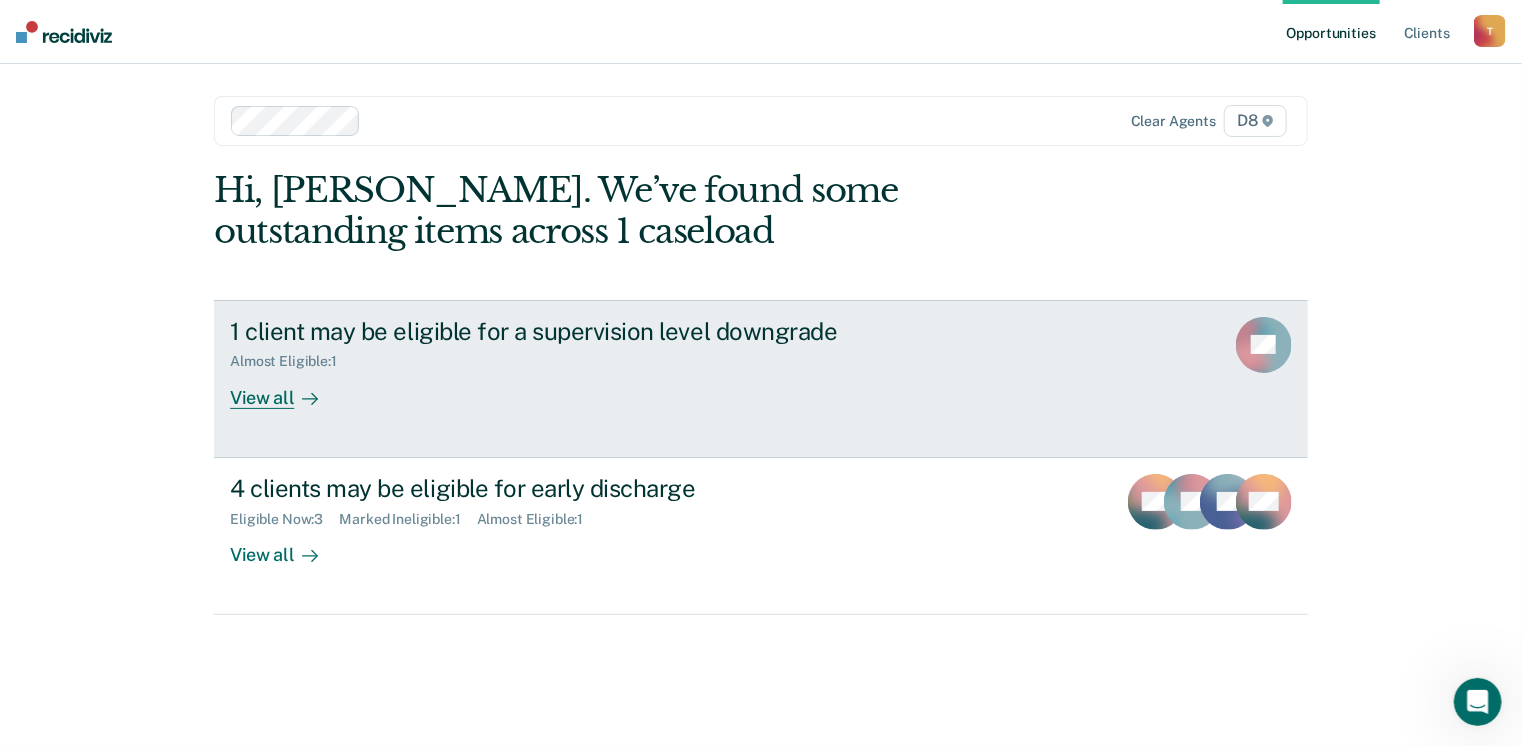 click 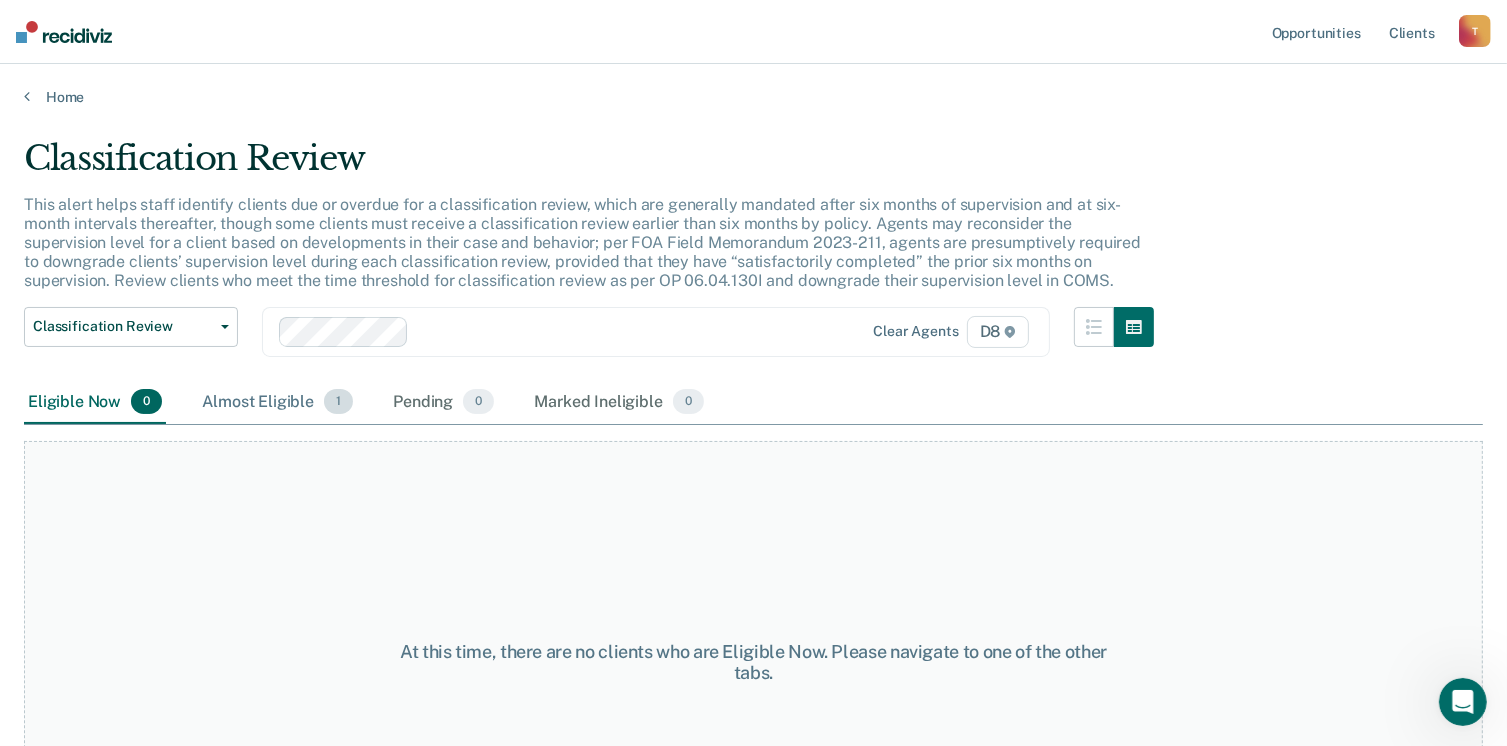 click on "Almost Eligible 1" at bounding box center [277, 403] 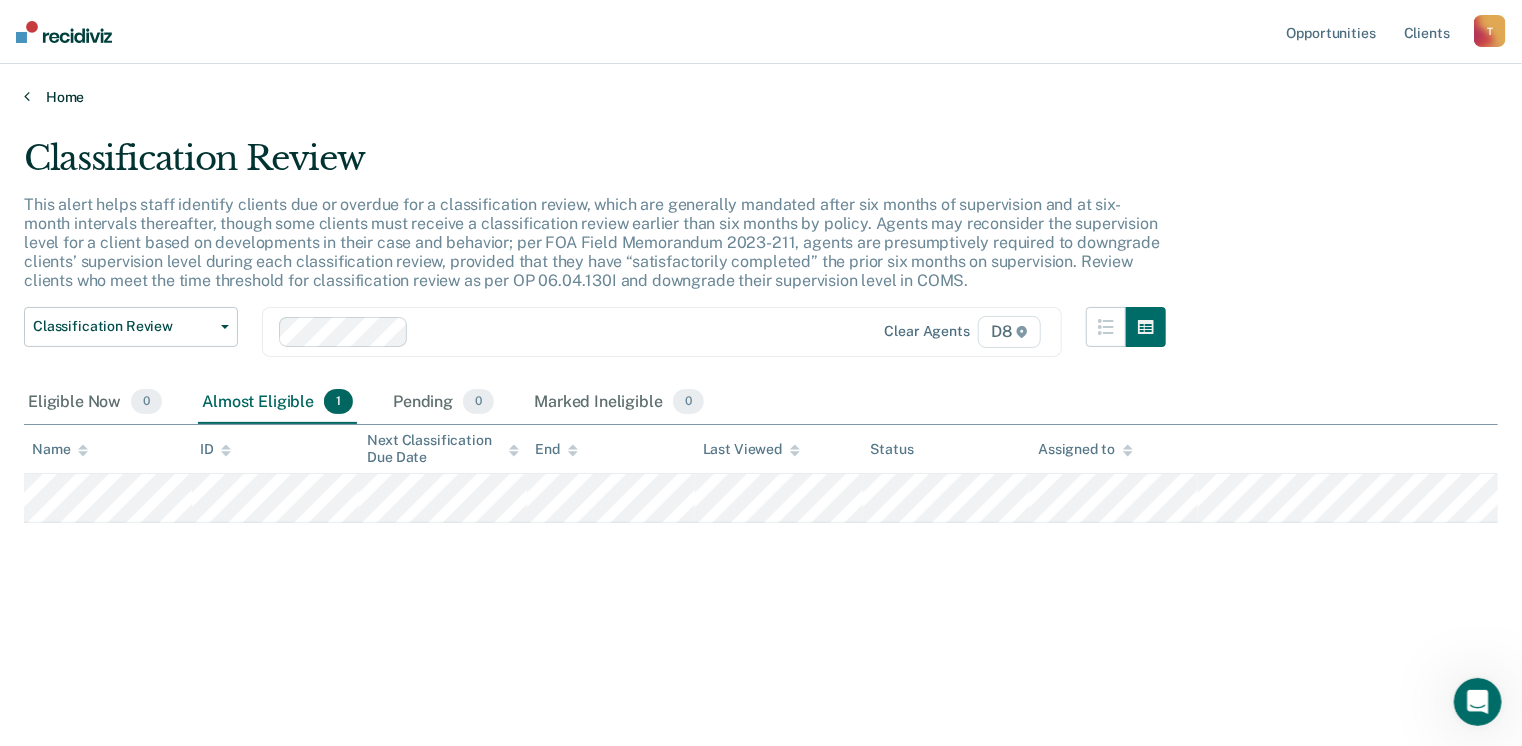 click on "Home" at bounding box center (761, 97) 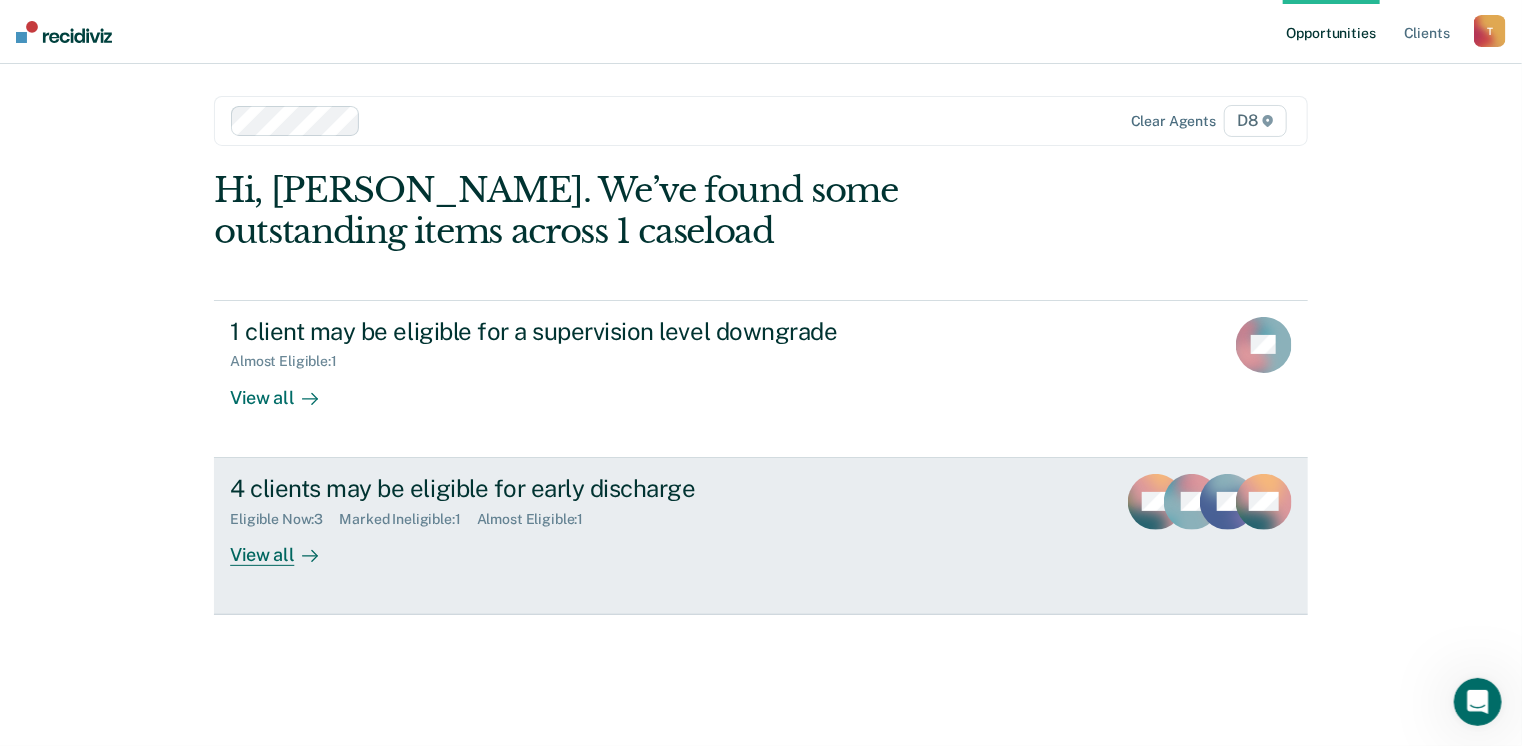 click on "View all" at bounding box center (286, 546) 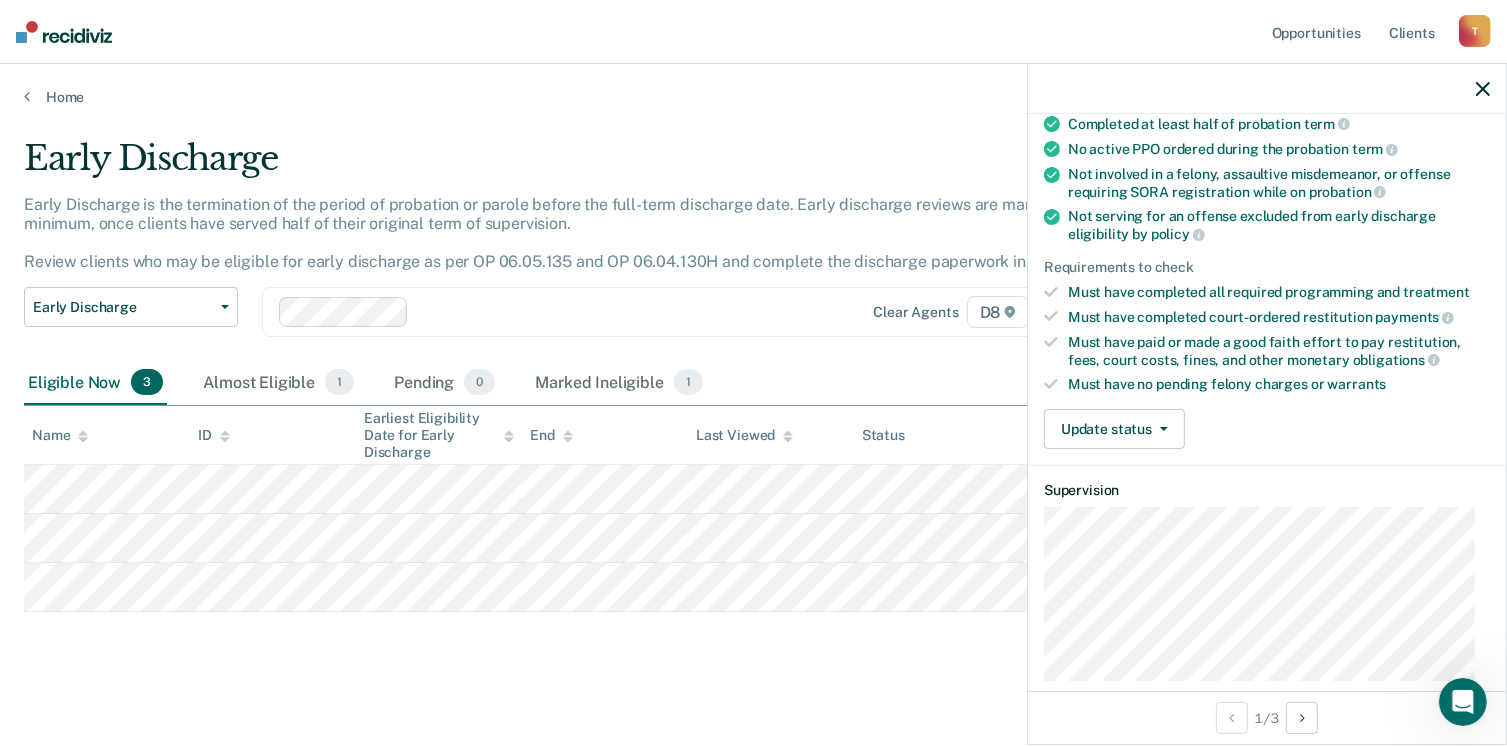 scroll, scrollTop: 181, scrollLeft: 0, axis: vertical 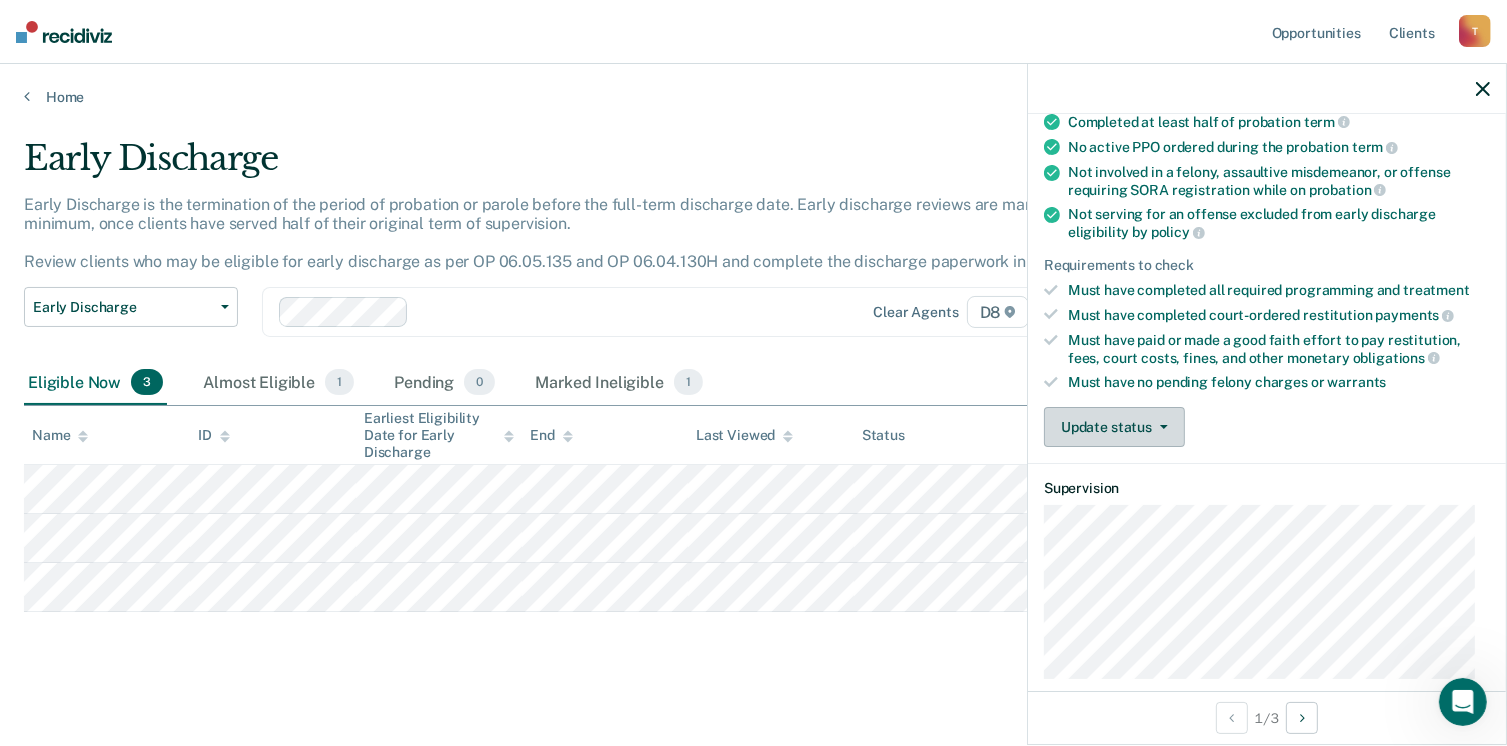 click on "Update status" at bounding box center [1114, 427] 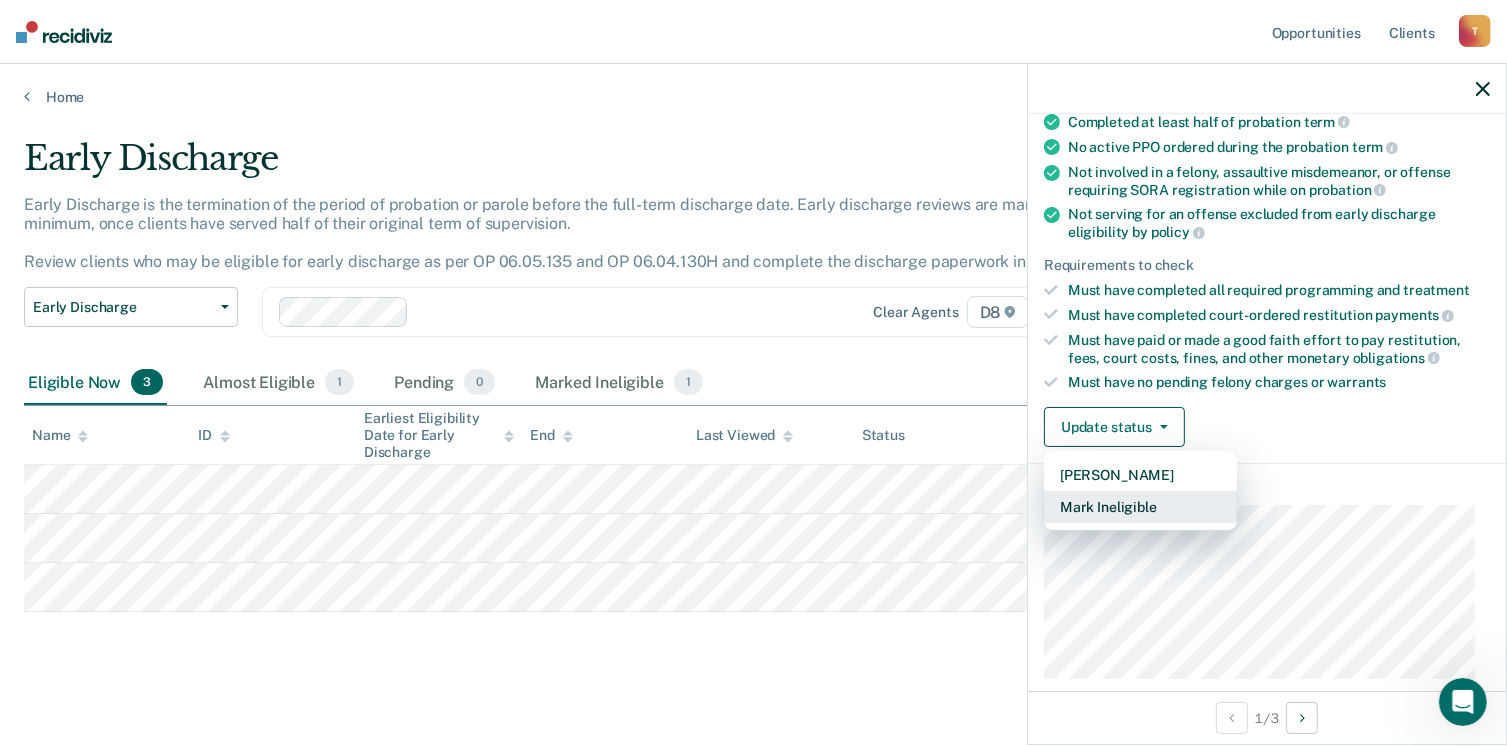 click on "Mark Ineligible" at bounding box center [1140, 507] 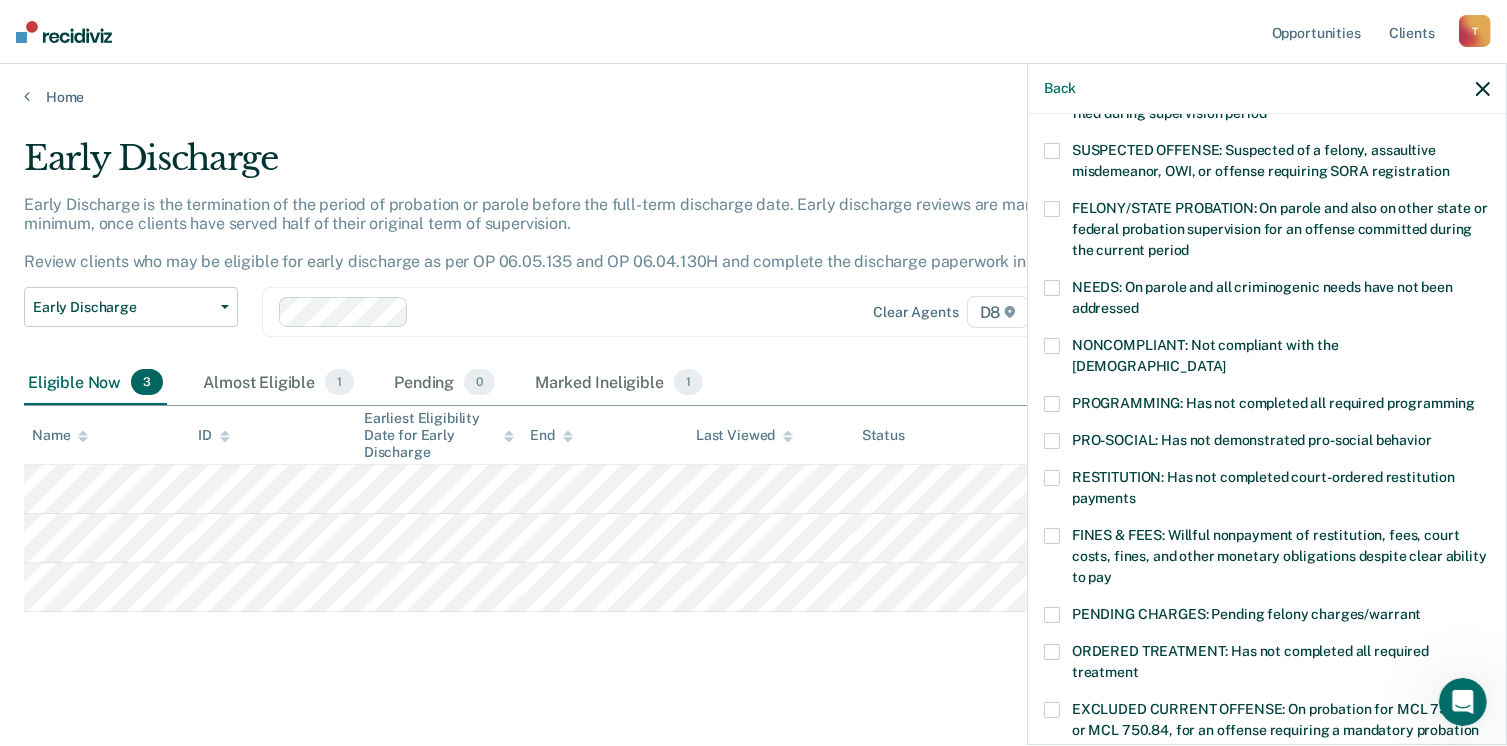 click at bounding box center (1052, 404) 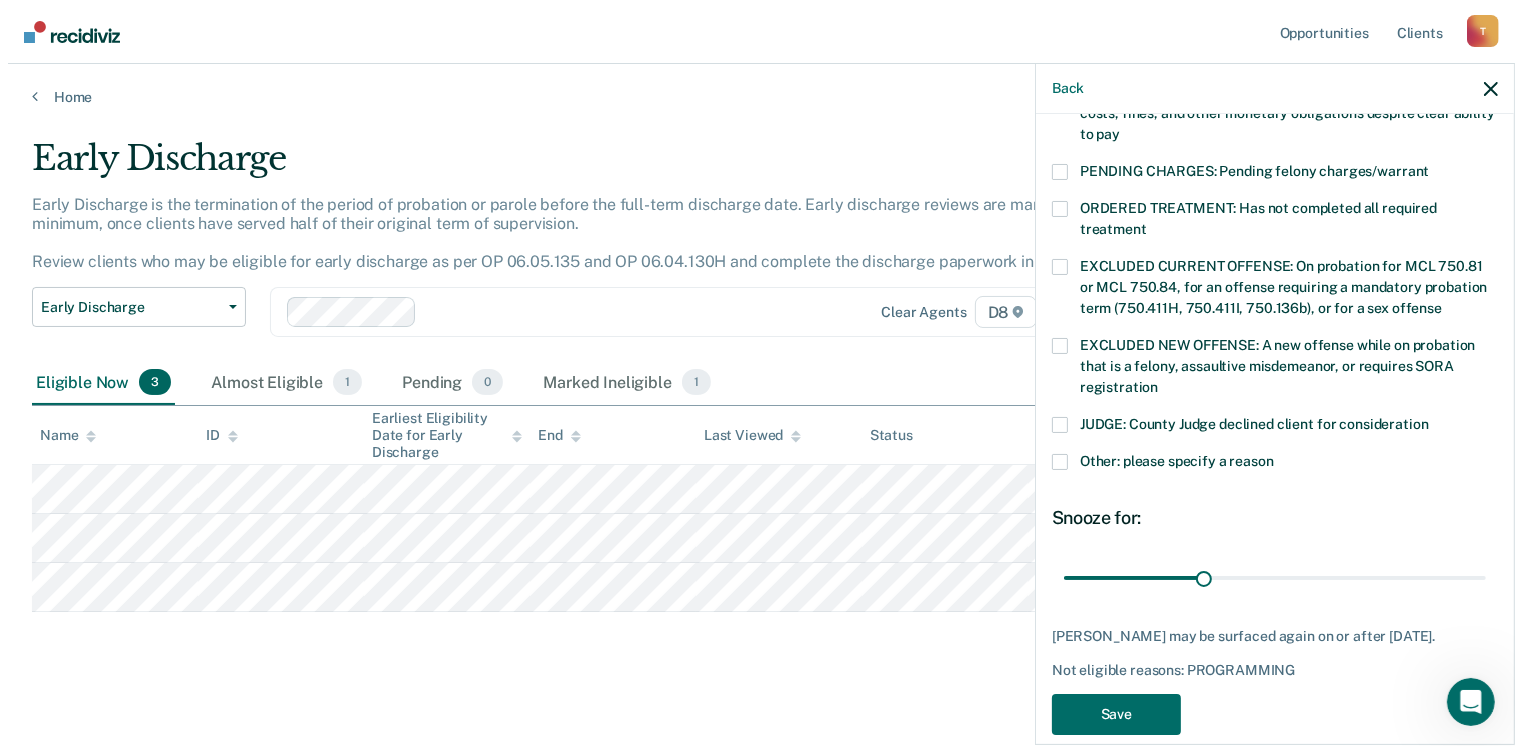 scroll, scrollTop: 647, scrollLeft: 0, axis: vertical 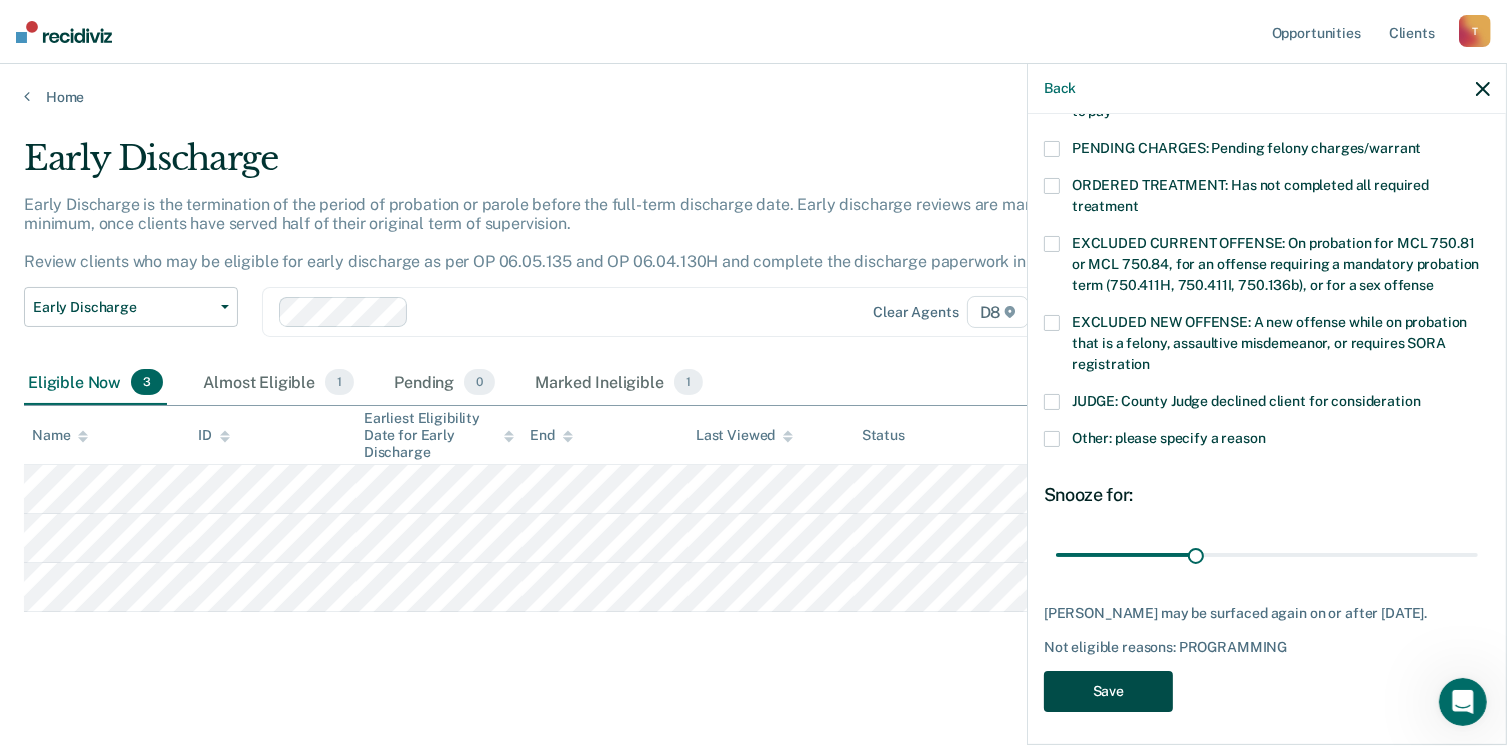 click on "Save" at bounding box center [1108, 691] 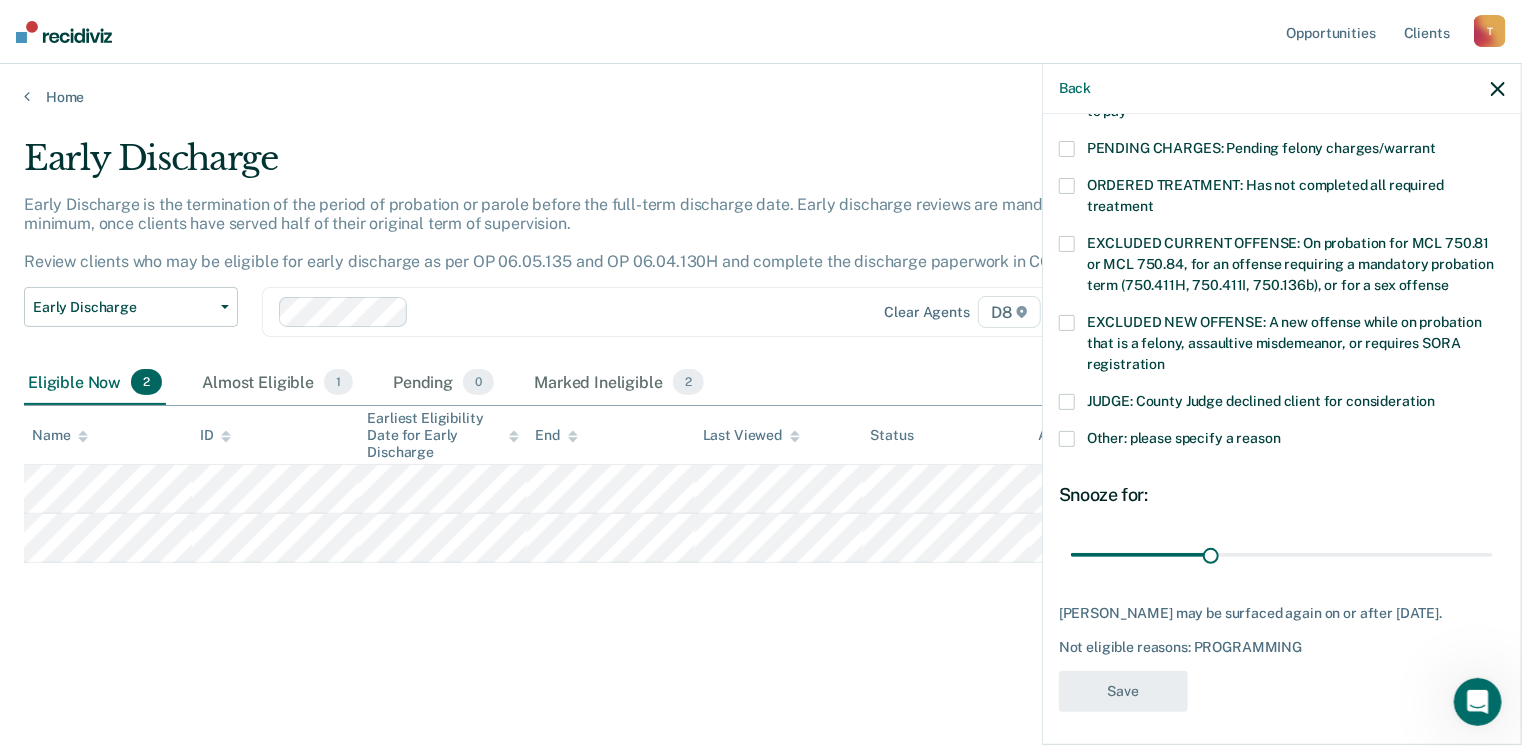 scroll, scrollTop: 540, scrollLeft: 0, axis: vertical 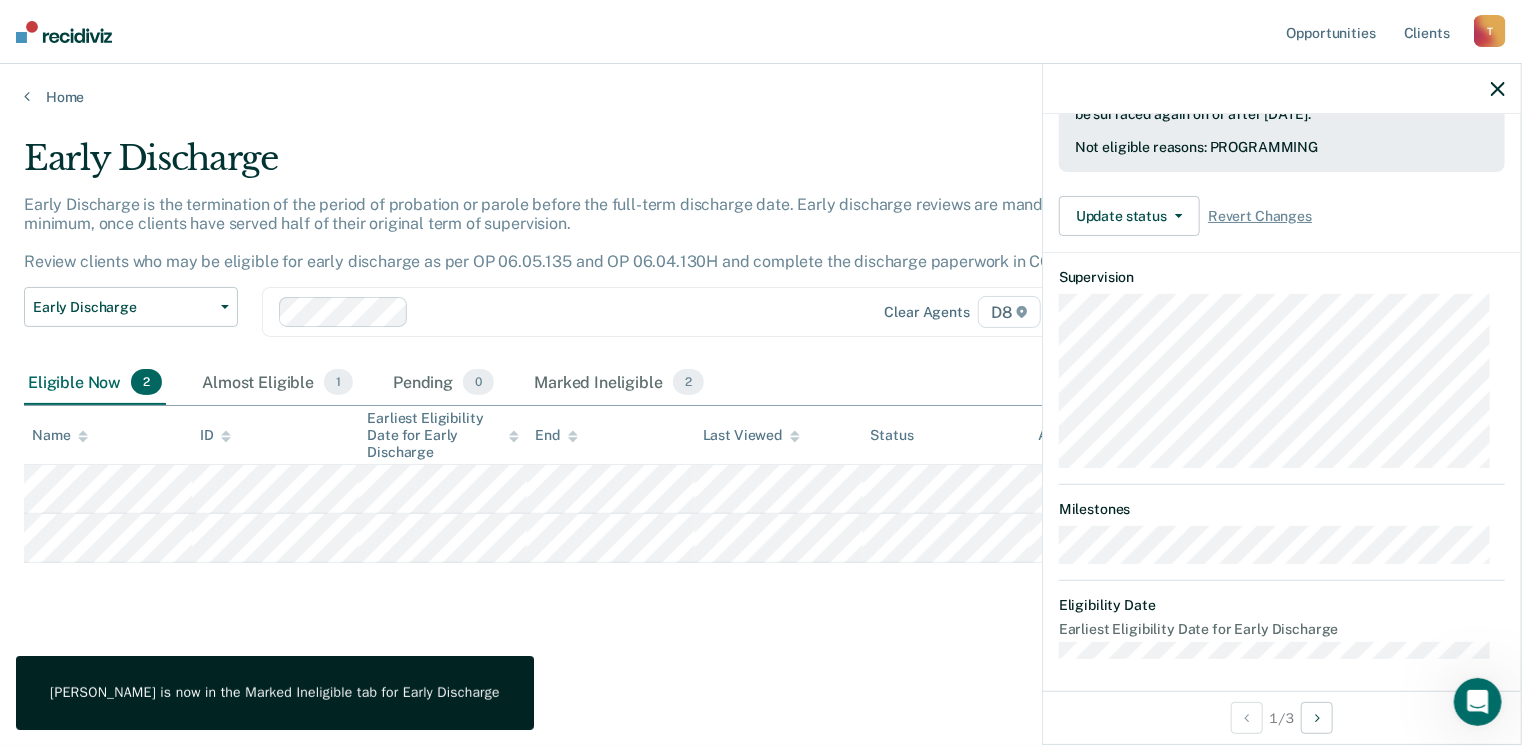 click on "Early Discharge   Early Discharge is the termination of the period of probation or parole before the full-term discharge date. Early discharge reviews are mandated, at minimum, once clients have served half of their original term of supervision. Review clients who may be eligible for early discharge as per OP 06.05.135 and OP 06.04.130H and complete the discharge paperwork in COMS. Early Discharge Classification Review Early Discharge Minimum Telephone Reporting Overdue for Discharge Supervision Level Mismatch Clear   agents D8   Eligible Now 2 Almost Eligible 1 Pending 0 Marked Ineligible 2
To pick up a draggable item, press the space bar.
While dragging, use the arrow keys to move the item.
Press space again to drop the item in its new position, or press escape to cancel.
Name ID Earliest Eligibility Date for Early Discharge End Last Viewed Status Assigned to" at bounding box center (761, 399) 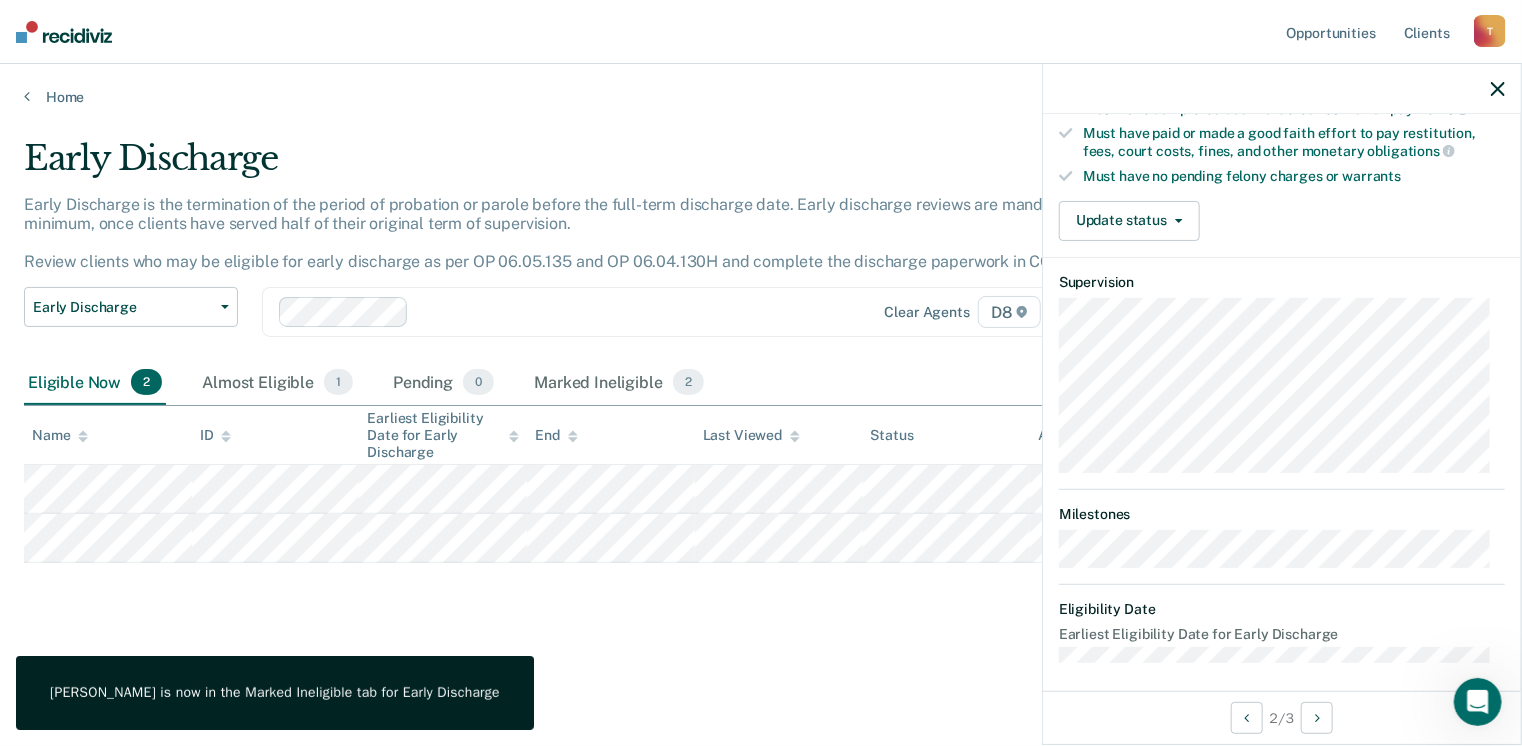 scroll, scrollTop: 541, scrollLeft: 0, axis: vertical 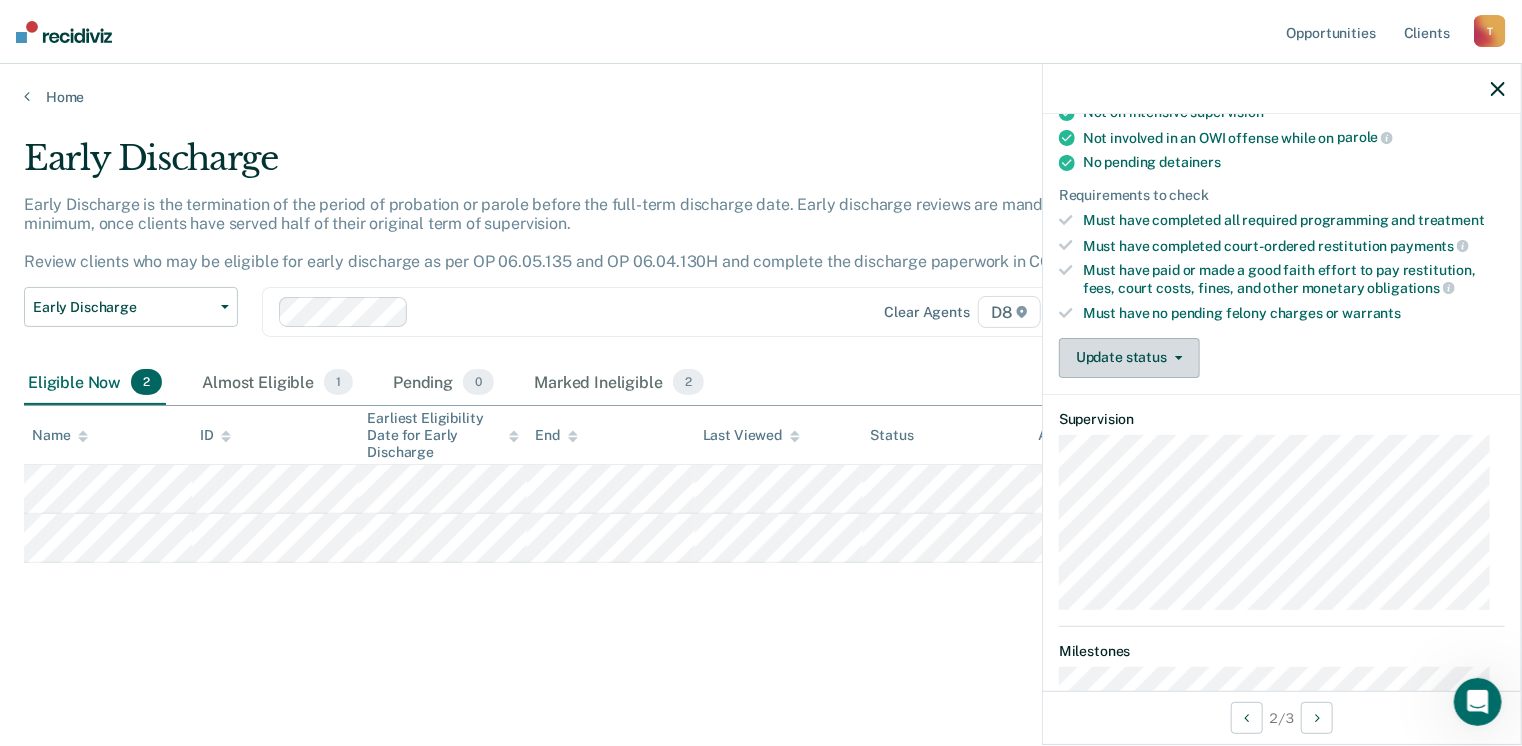 click on "Update status" at bounding box center [1129, 358] 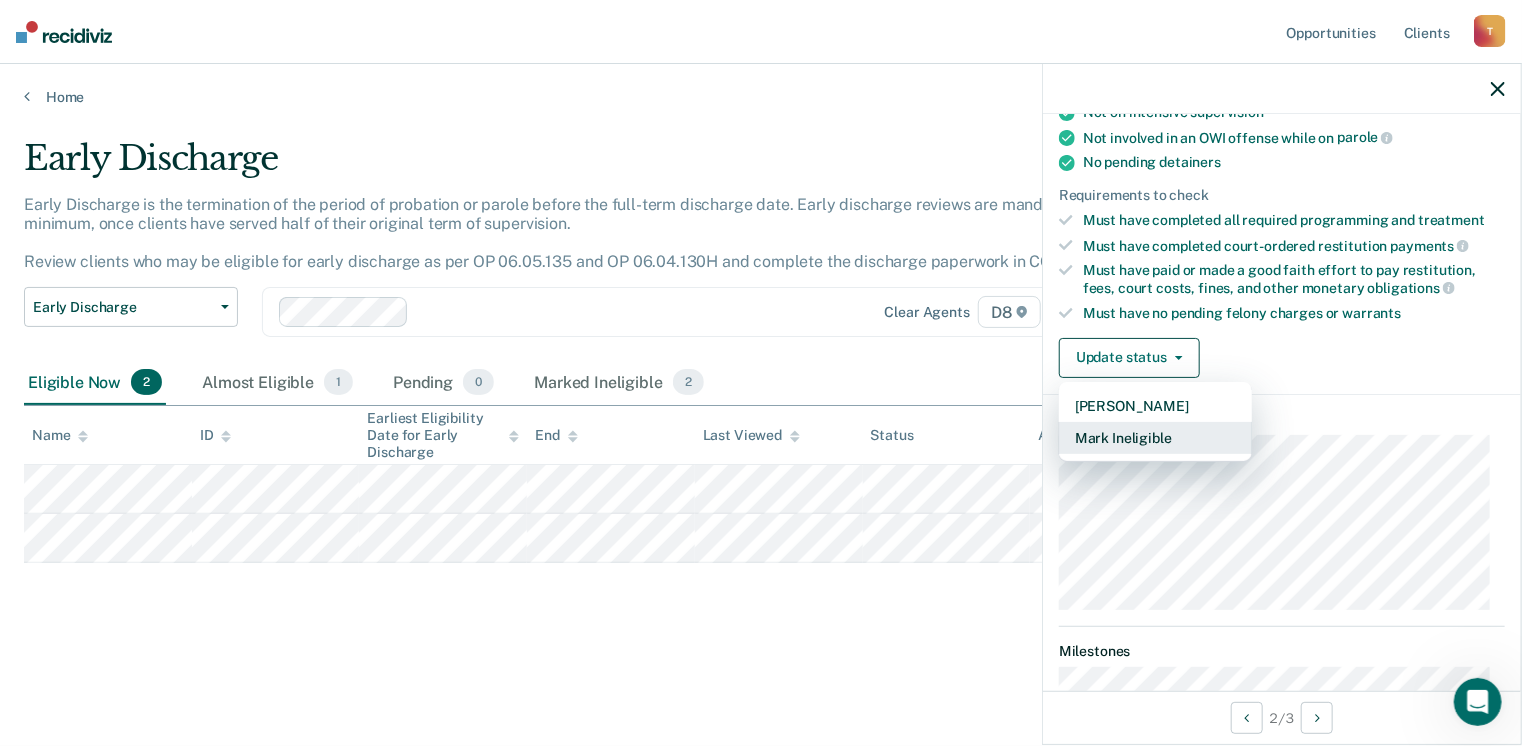 click on "Mark Ineligible" at bounding box center (1155, 438) 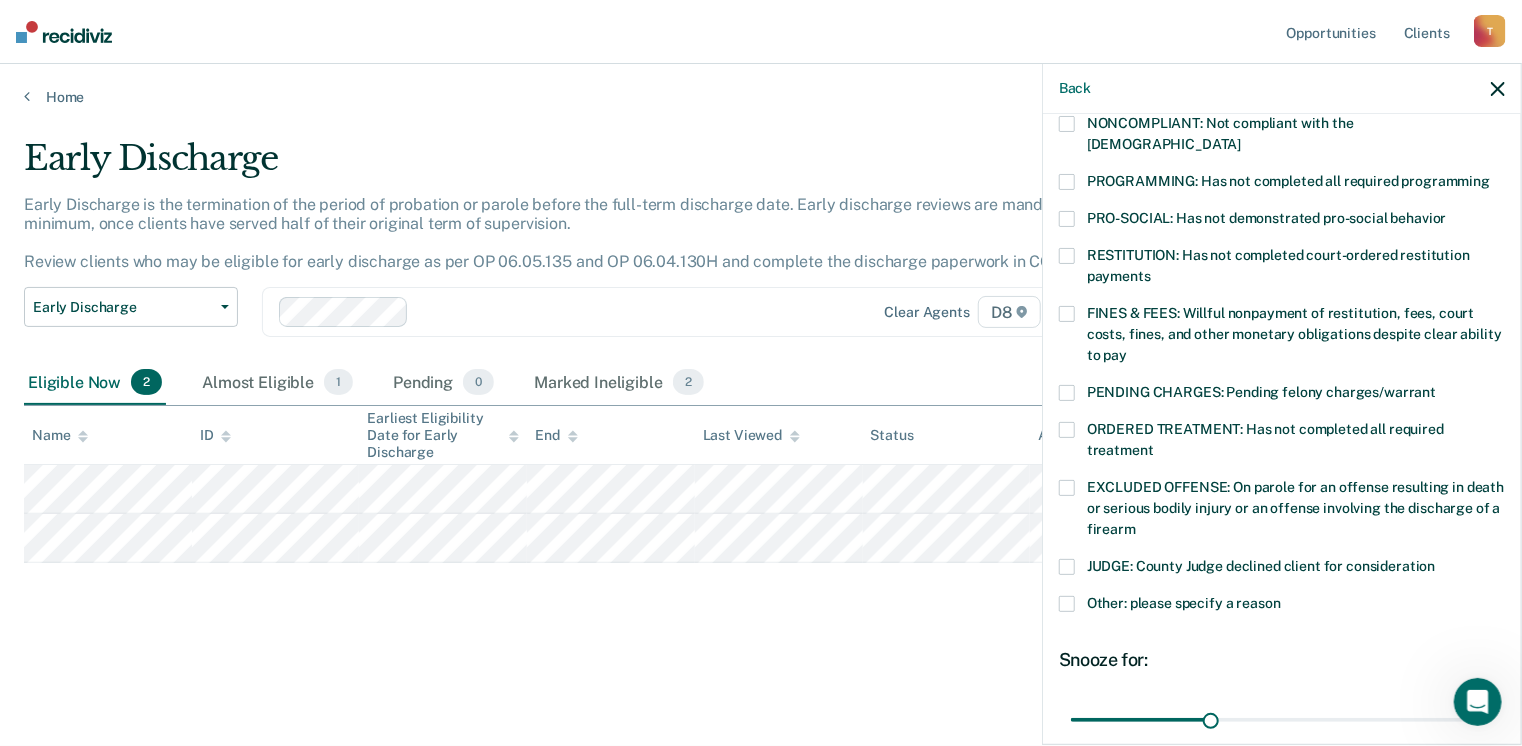 click at bounding box center (1067, 219) 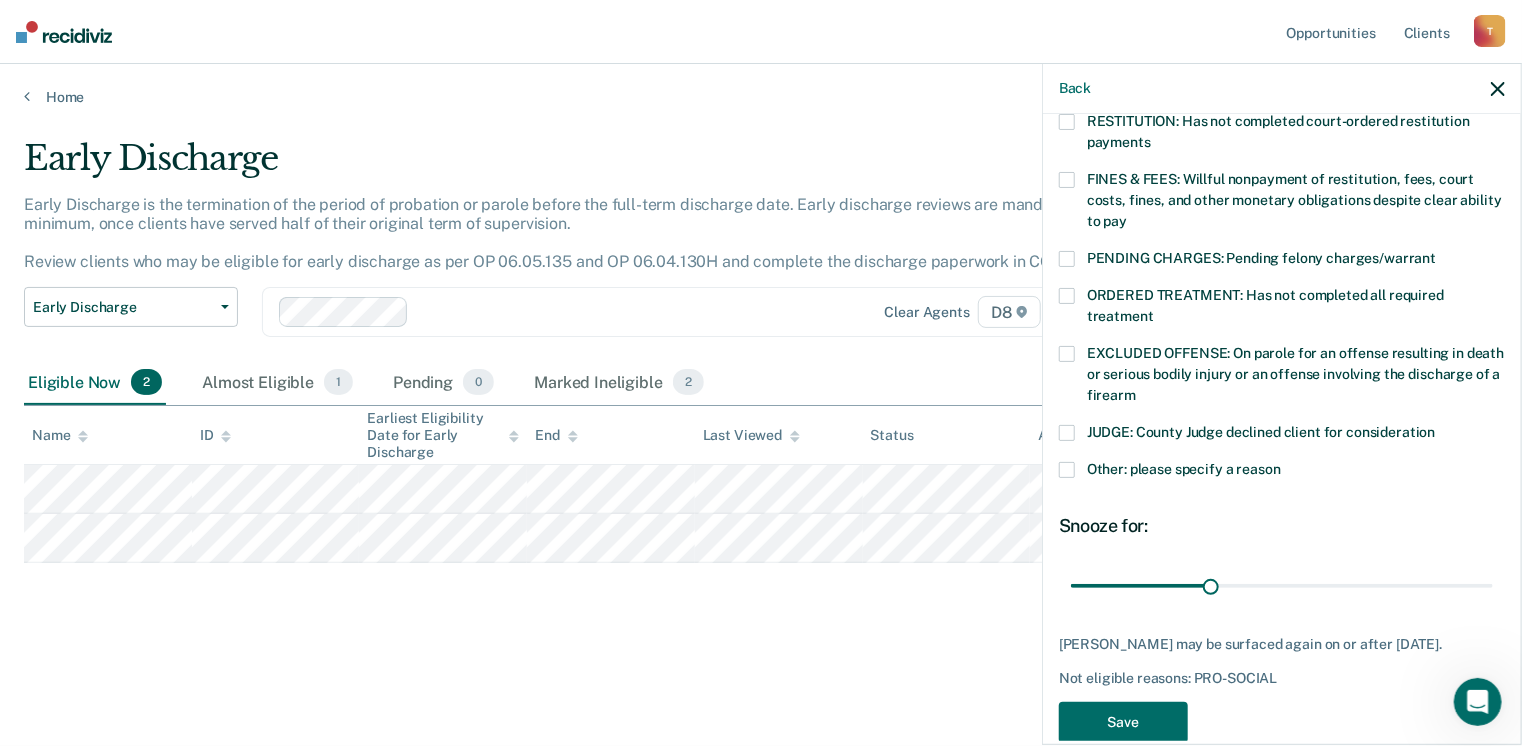 scroll, scrollTop: 551, scrollLeft: 0, axis: vertical 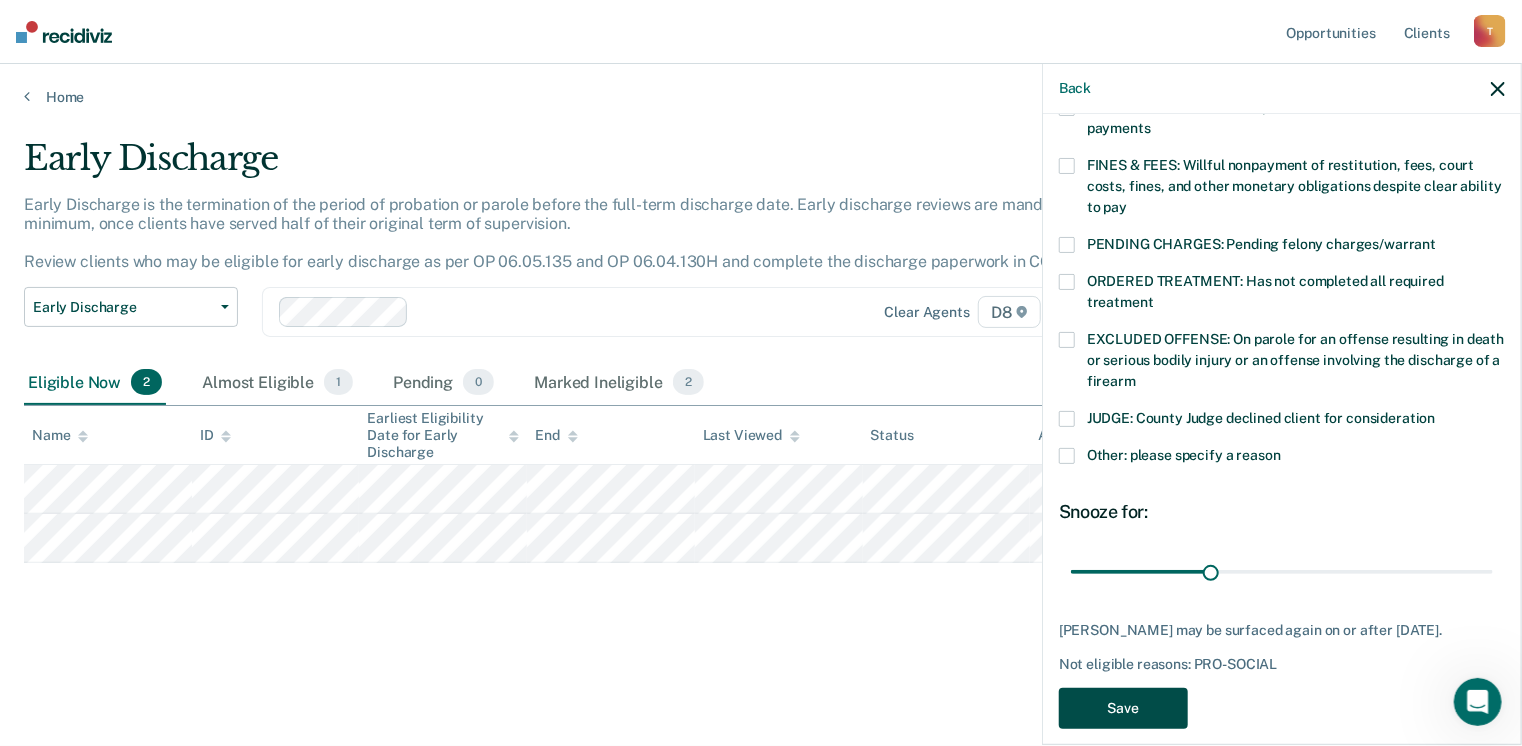 click on "Save" at bounding box center (1123, 708) 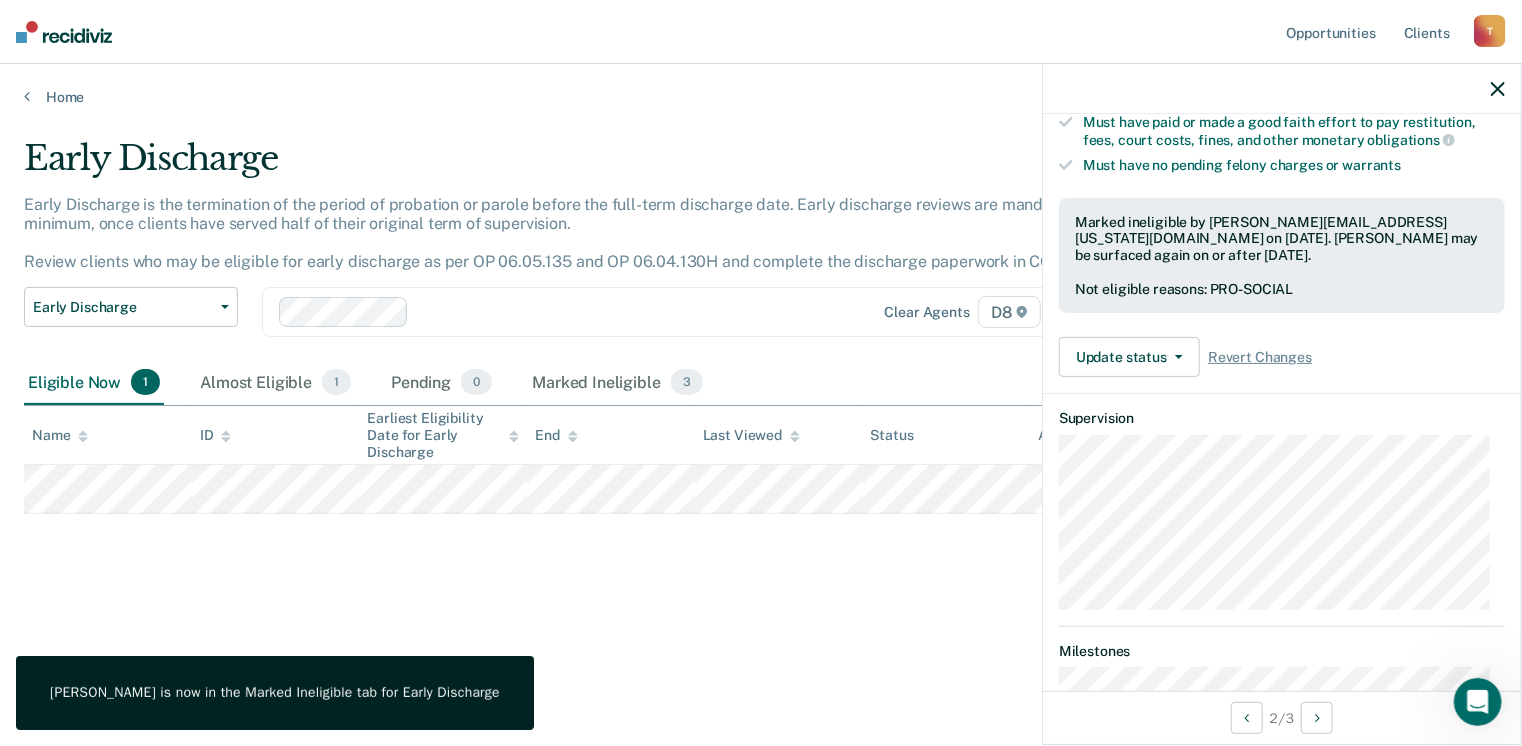 scroll, scrollTop: 371, scrollLeft: 0, axis: vertical 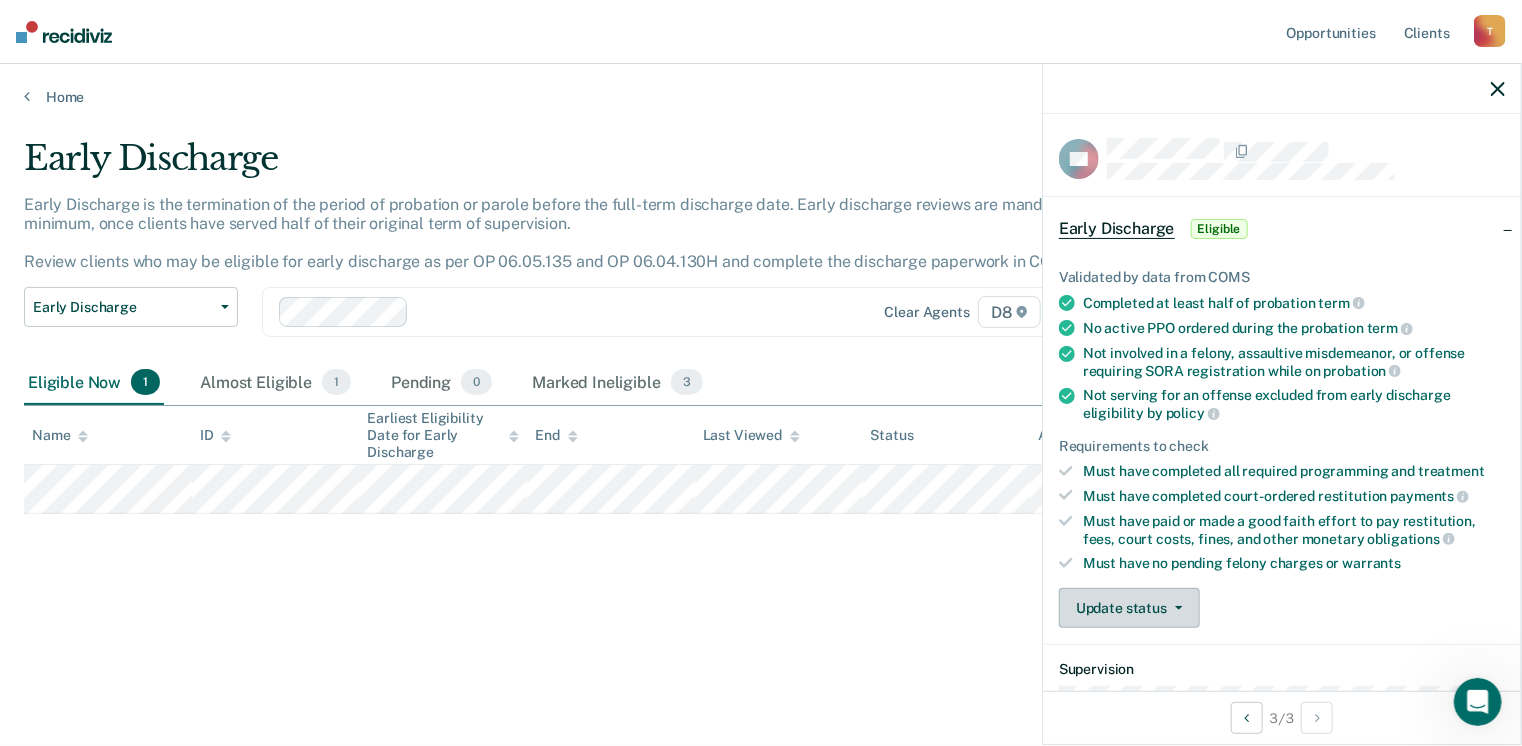 click on "Update status" at bounding box center [1129, 608] 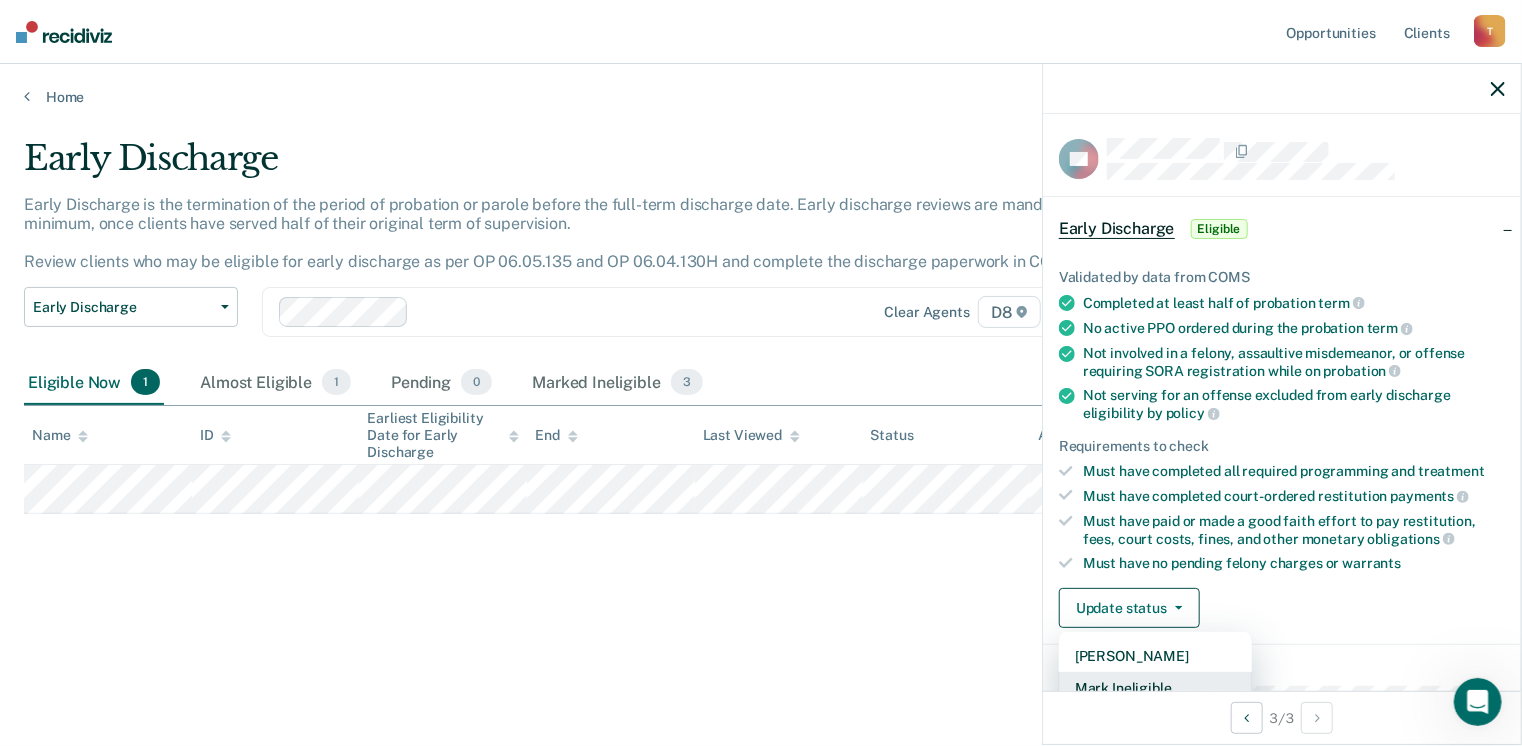 scroll, scrollTop: 5, scrollLeft: 0, axis: vertical 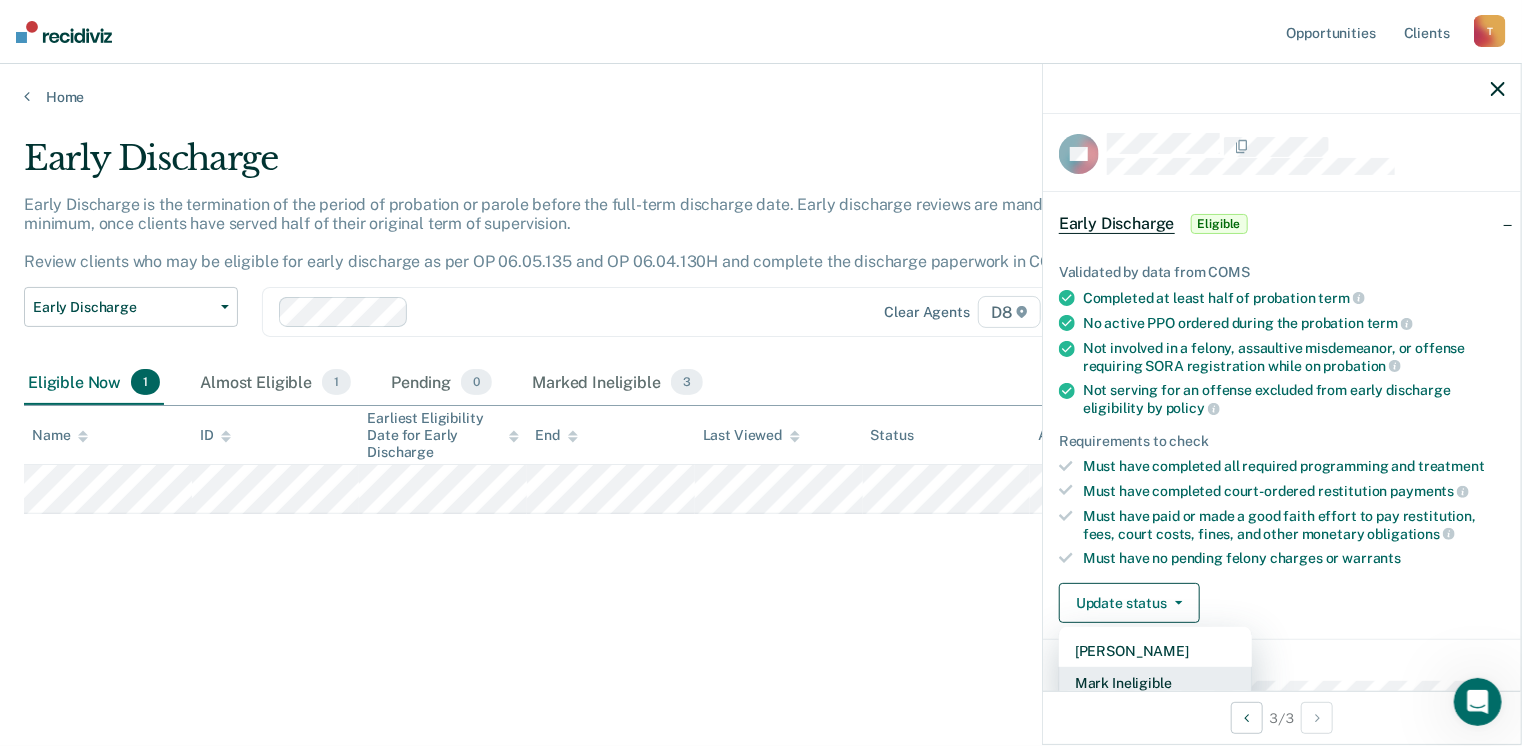 click on "Mark Ineligible" at bounding box center [1155, 683] 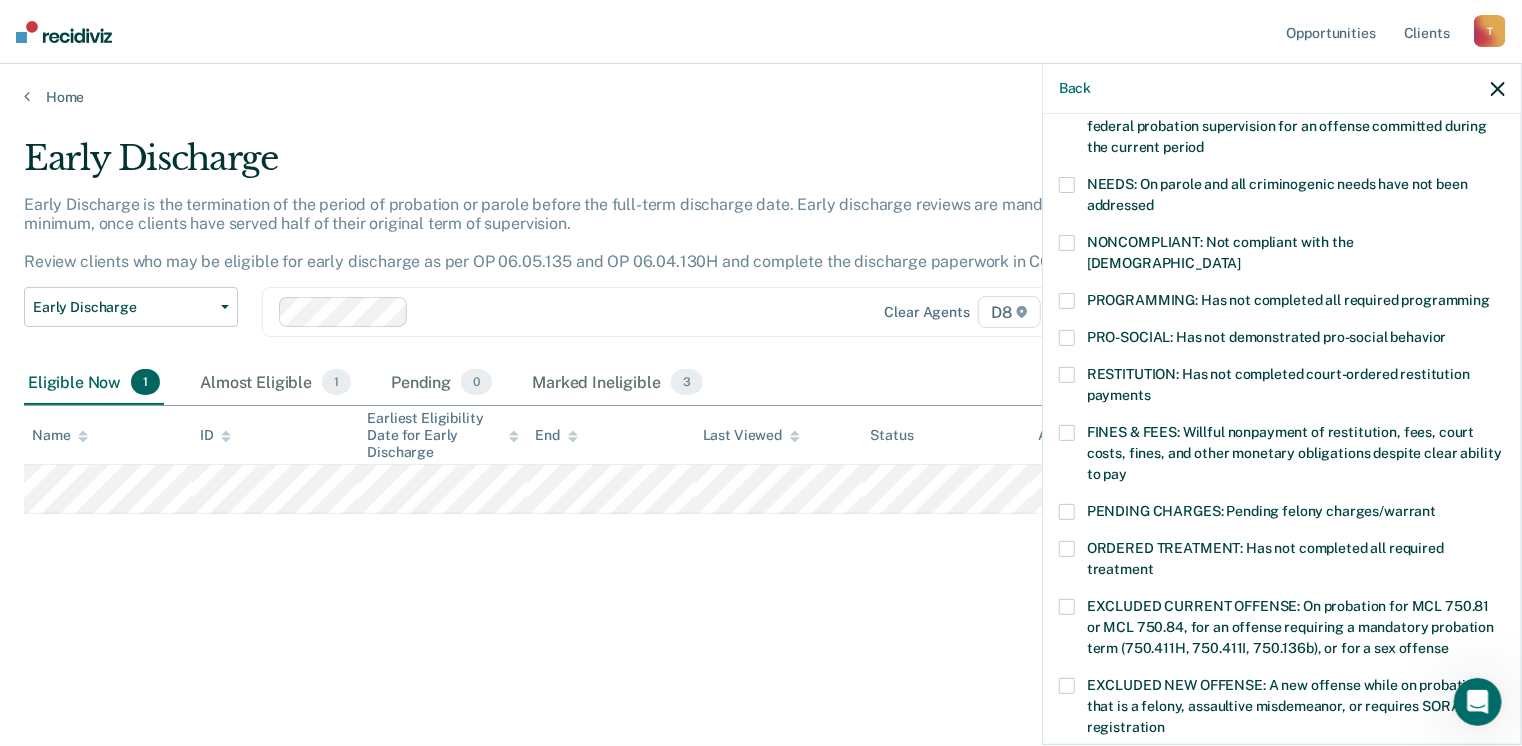 scroll, scrollTop: 276, scrollLeft: 0, axis: vertical 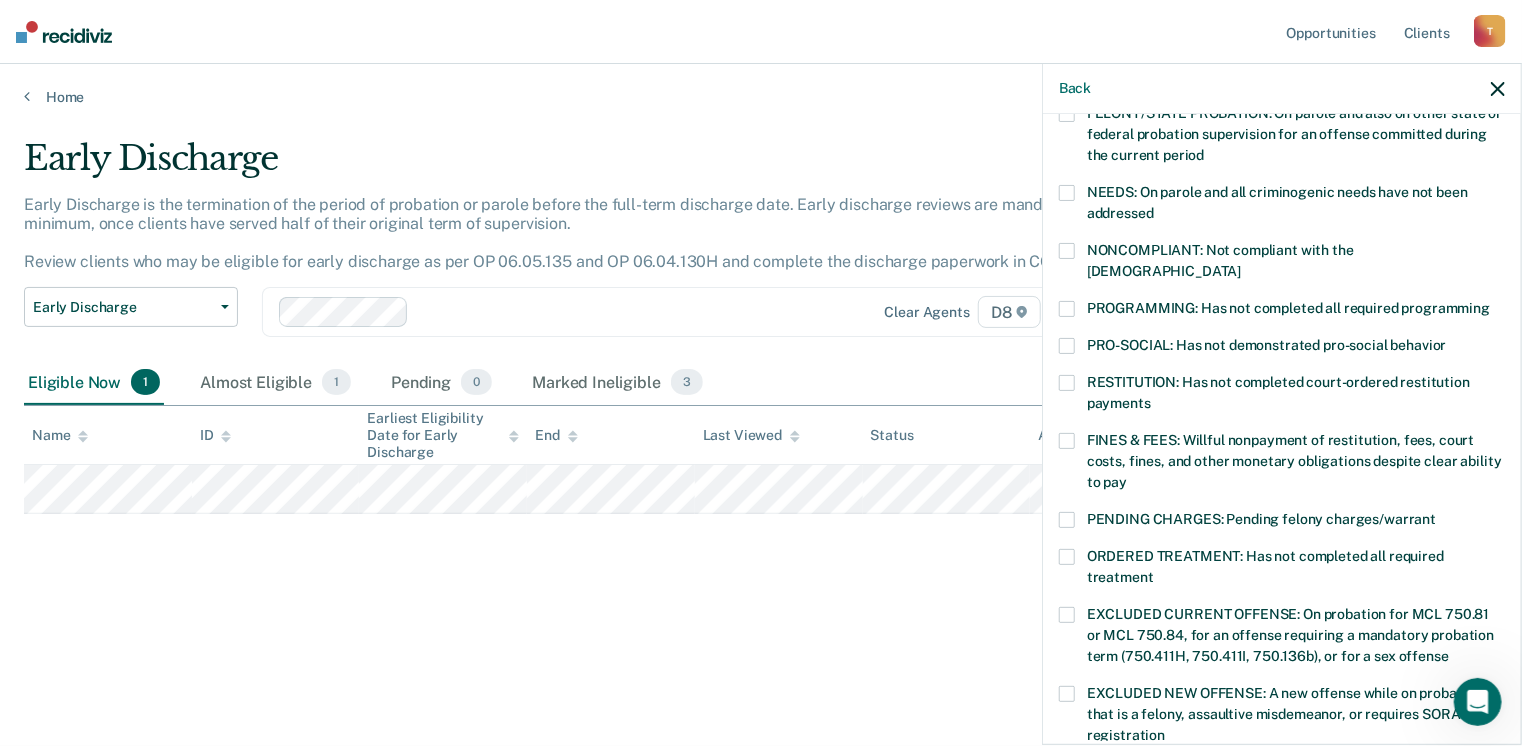 click at bounding box center (1067, 251) 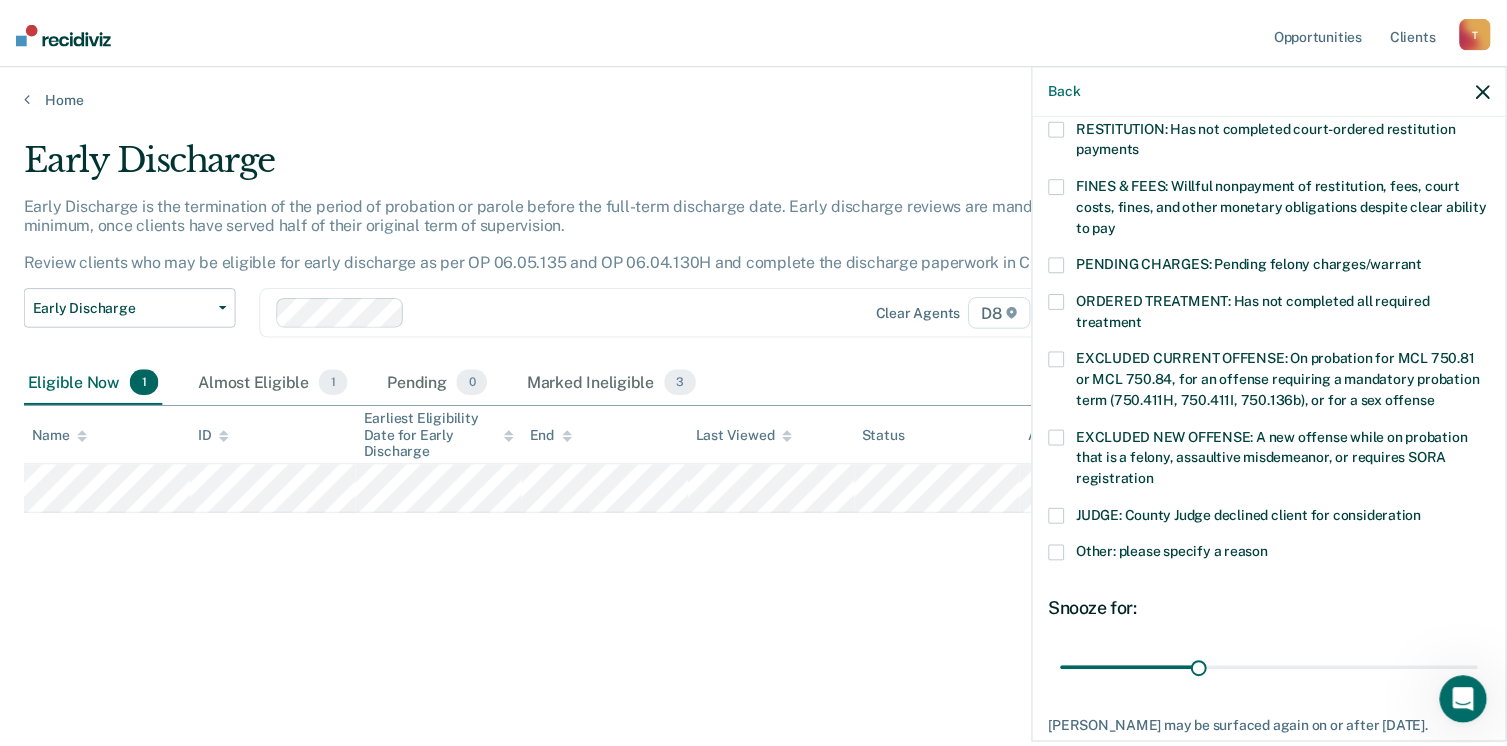 scroll, scrollTop: 630, scrollLeft: 0, axis: vertical 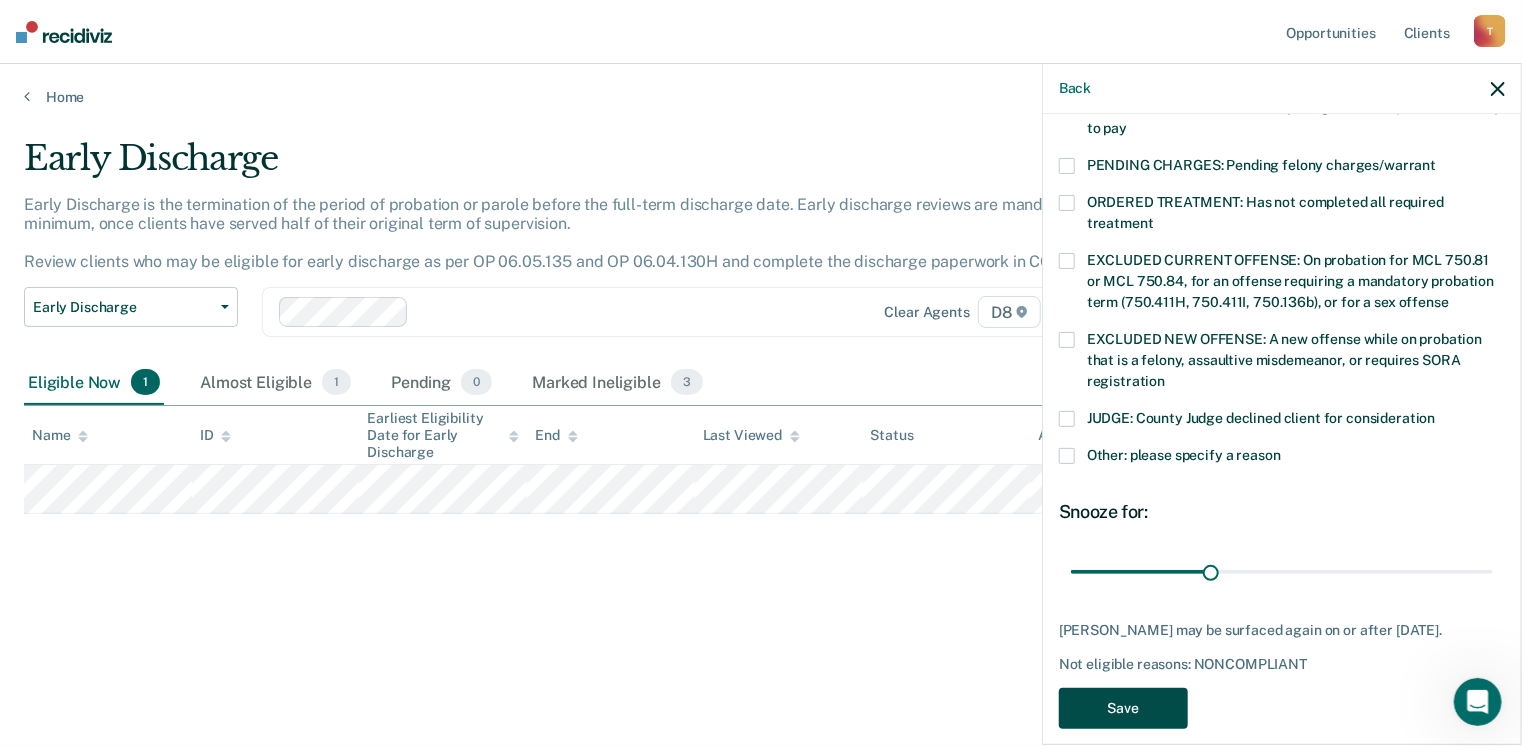 click on "Save" at bounding box center (1123, 708) 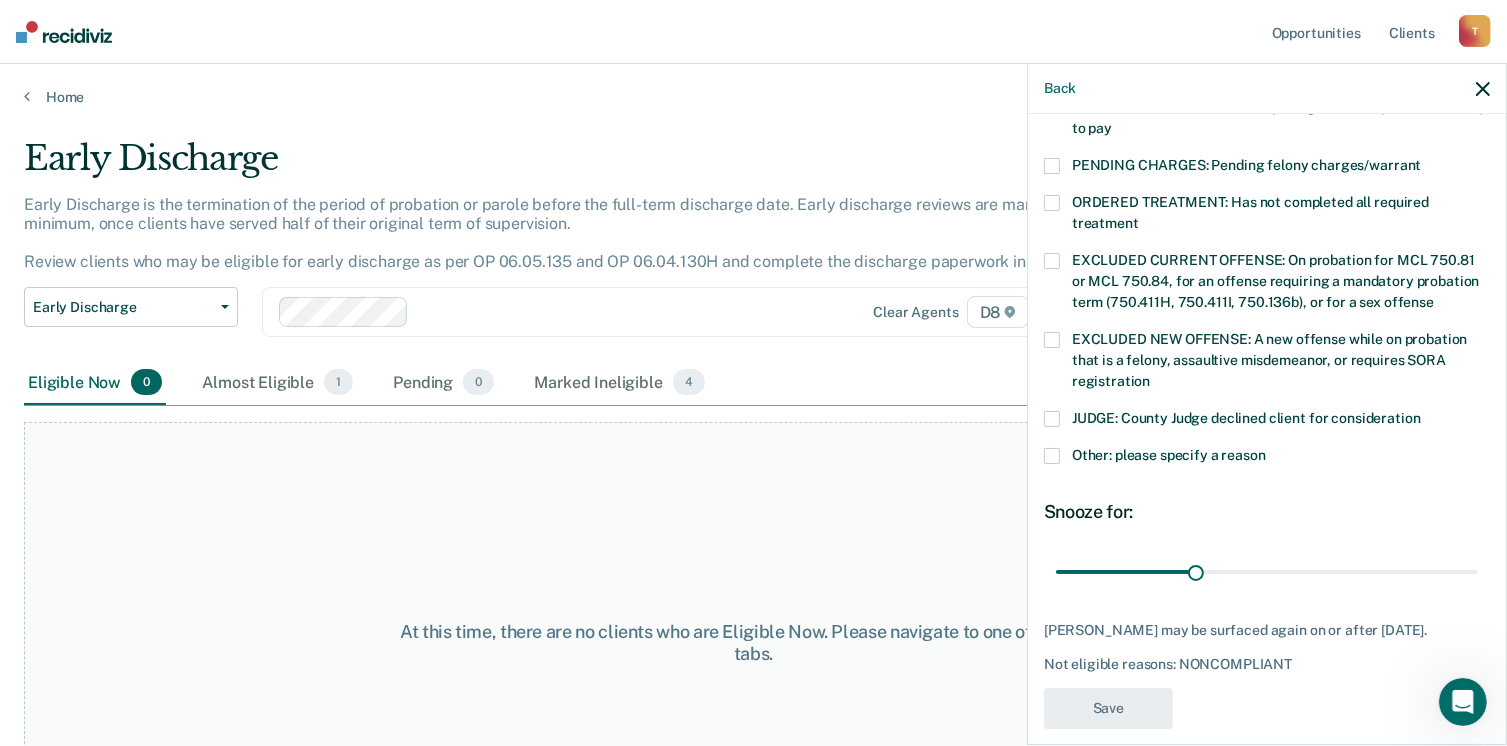 scroll, scrollTop: 519, scrollLeft: 0, axis: vertical 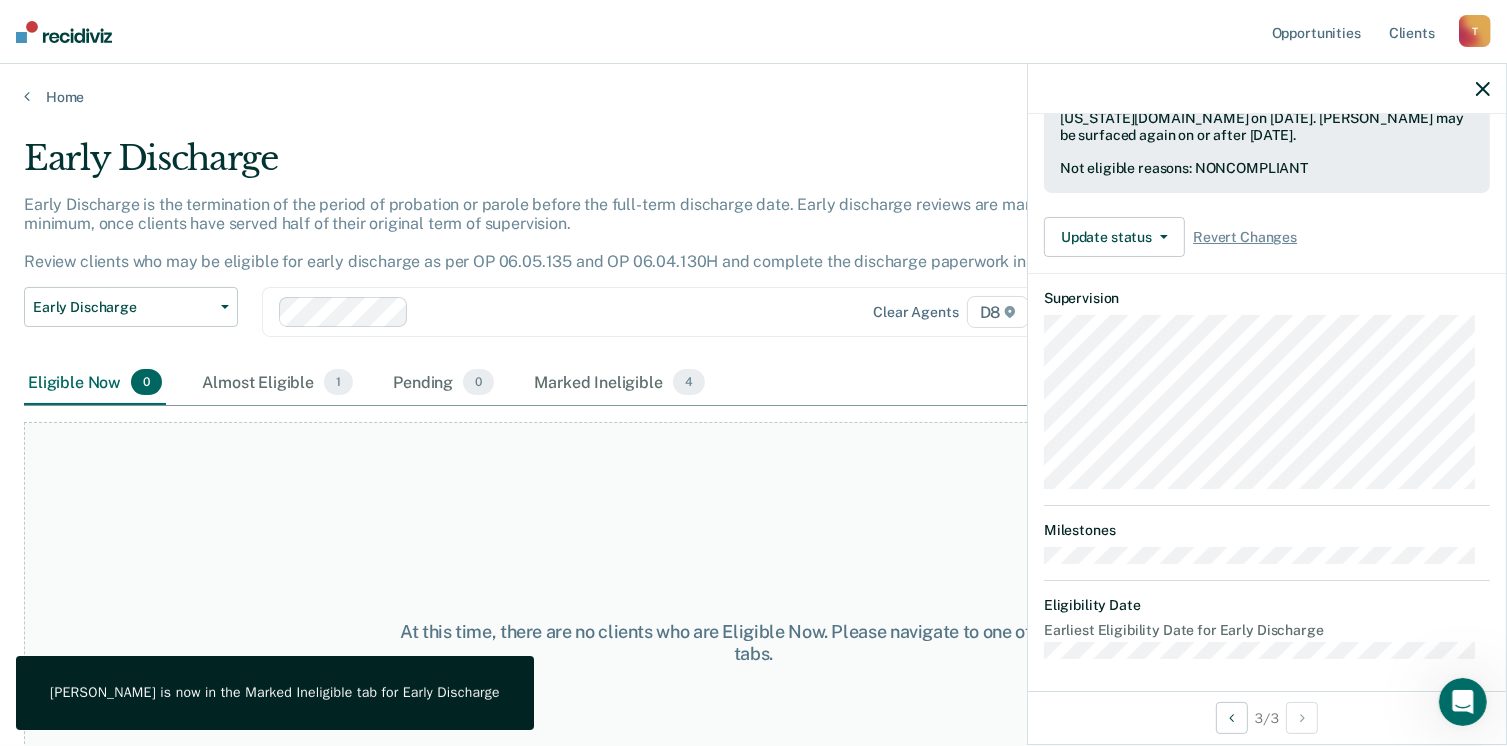 click on "At this time, there are no clients who are Eligible Now. Please navigate to one of the other tabs." at bounding box center [753, 643] 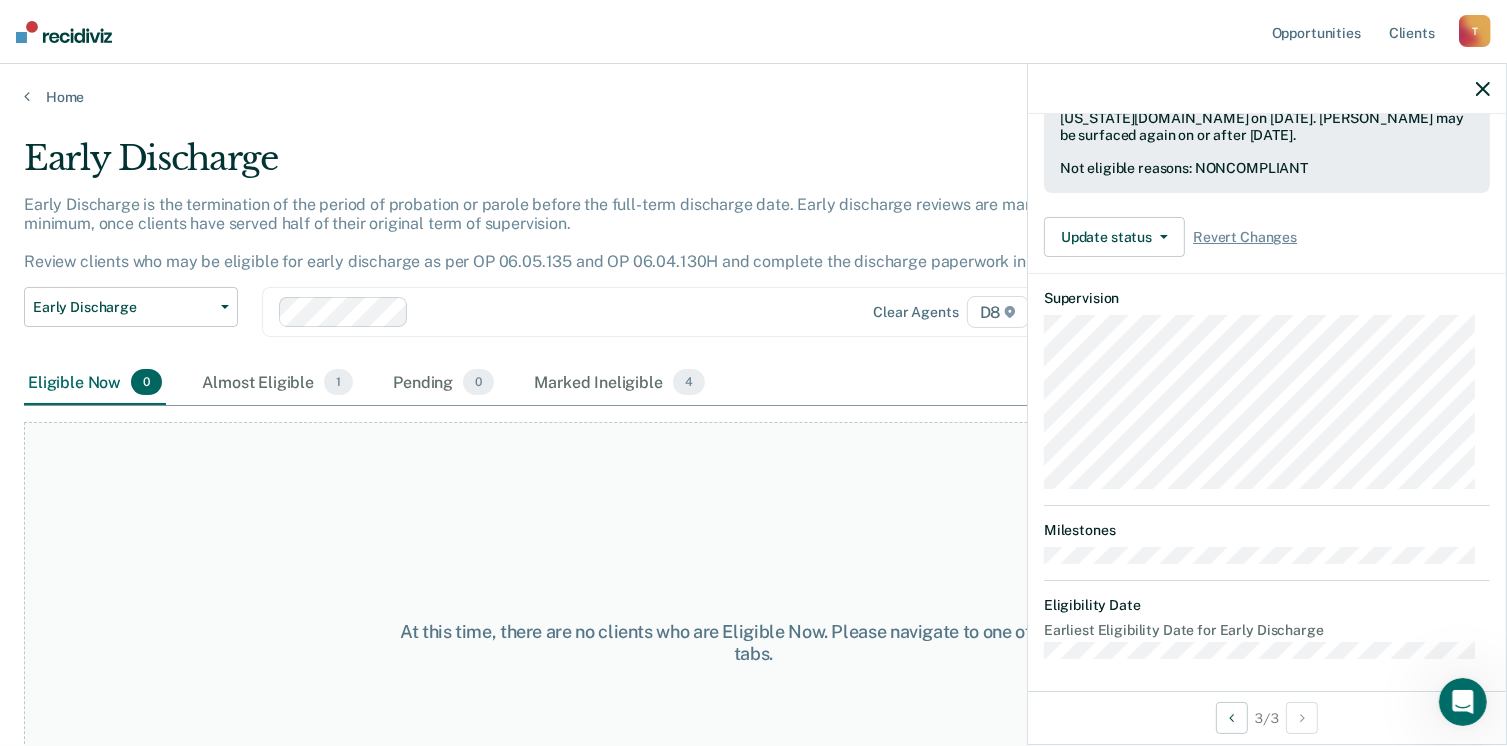 click 